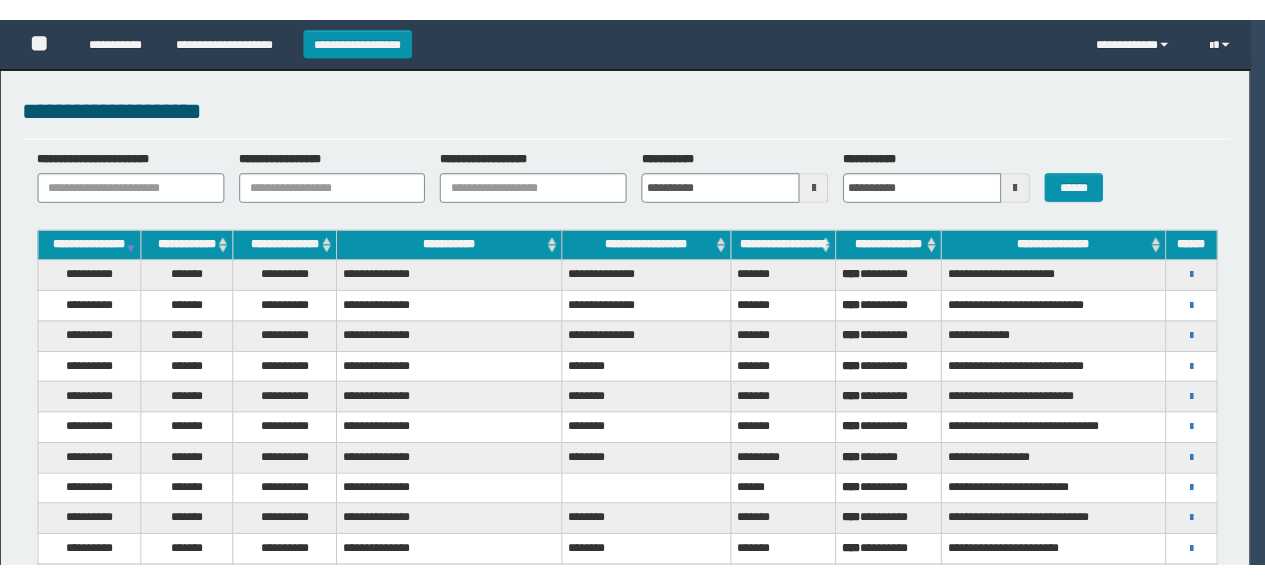 scroll, scrollTop: 0, scrollLeft: 0, axis: both 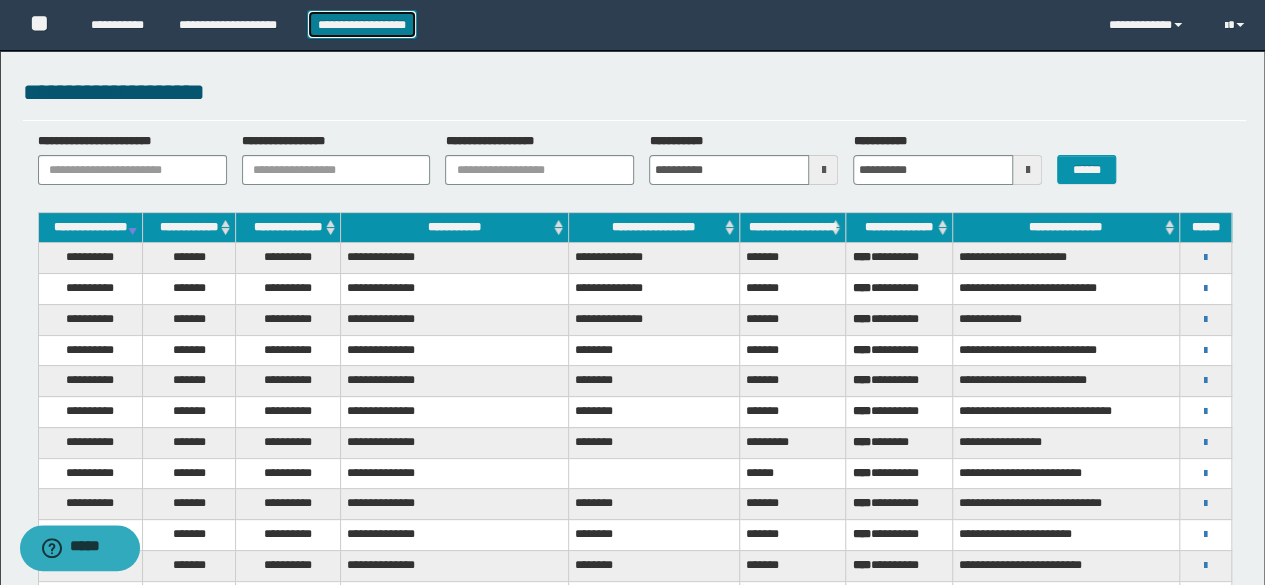 click on "**********" at bounding box center (362, 24) 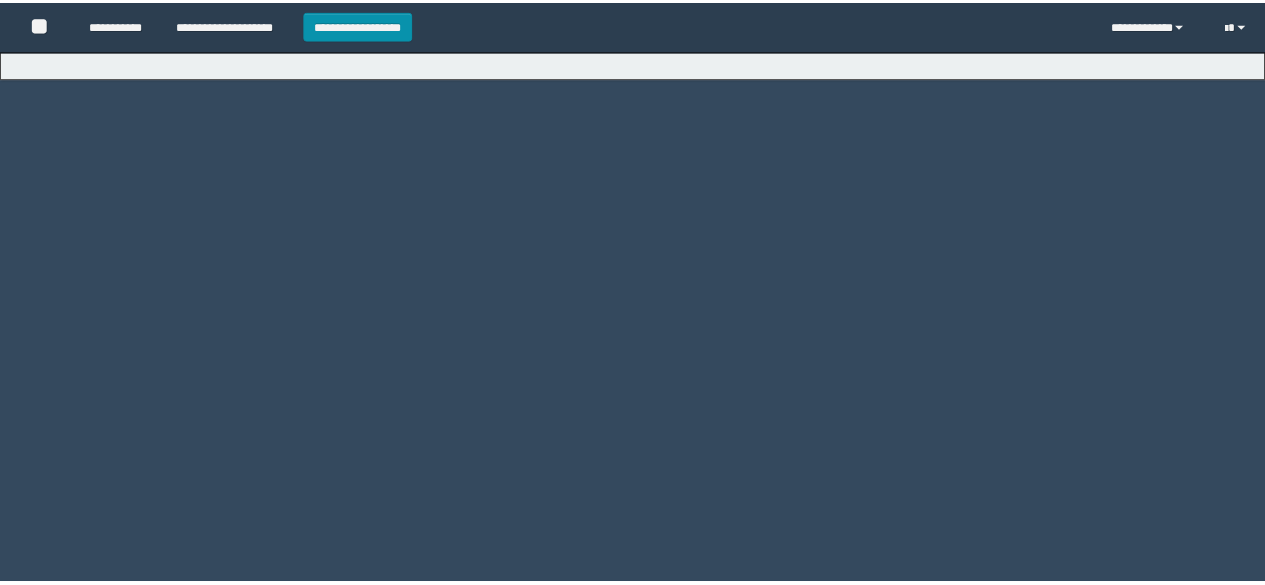 scroll, scrollTop: 0, scrollLeft: 0, axis: both 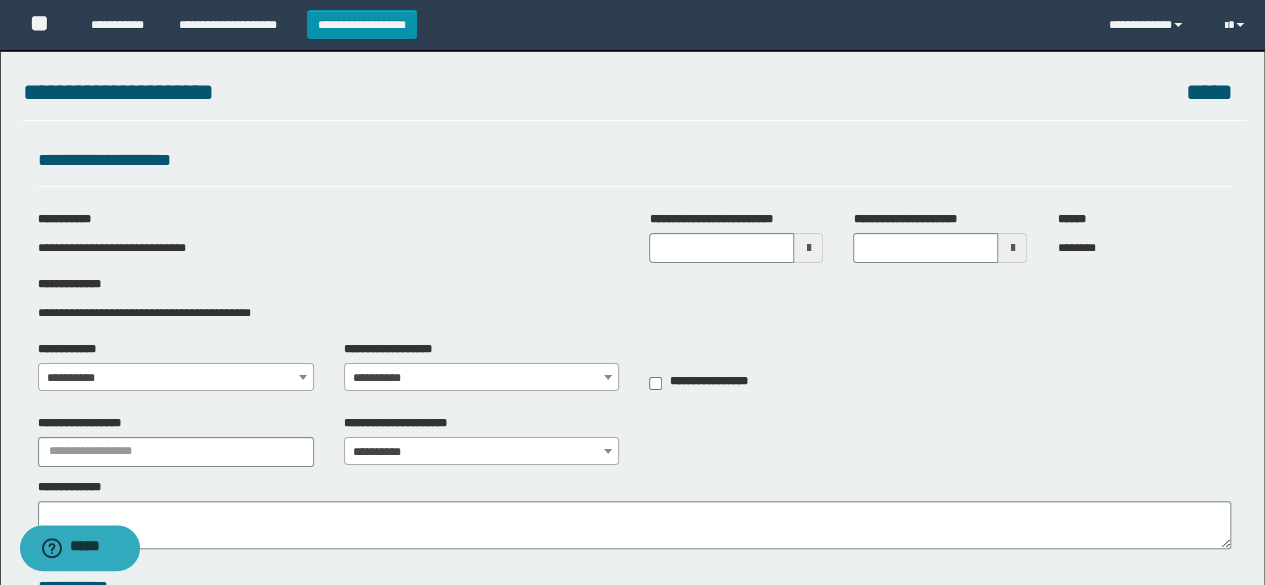 click at bounding box center (808, 248) 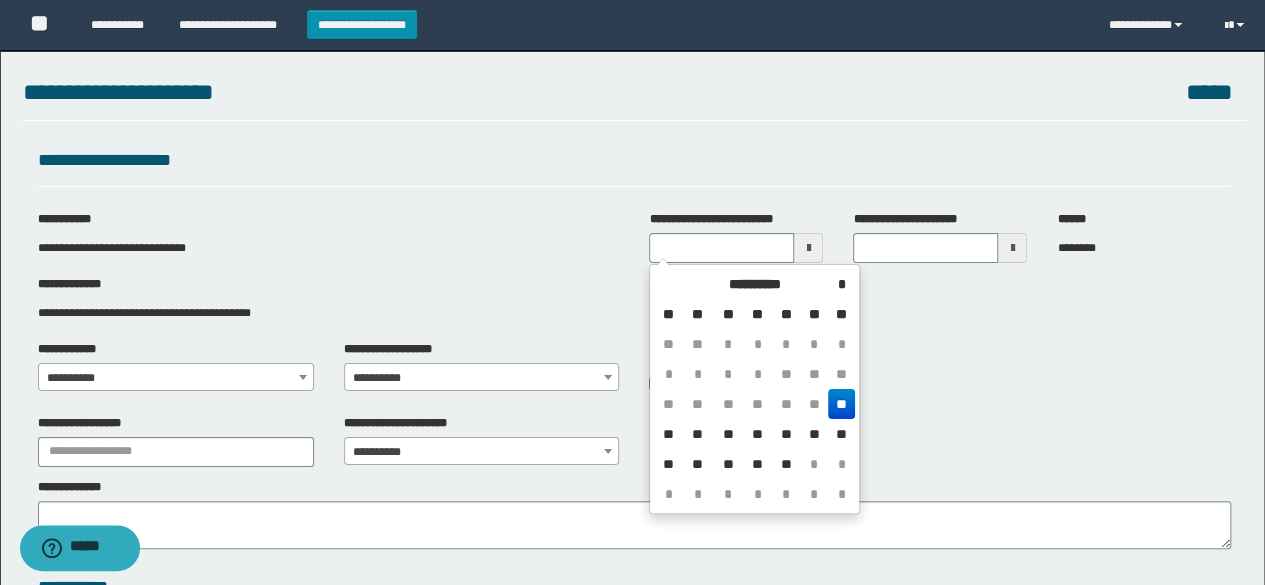 click on "**" at bounding box center (841, 404) 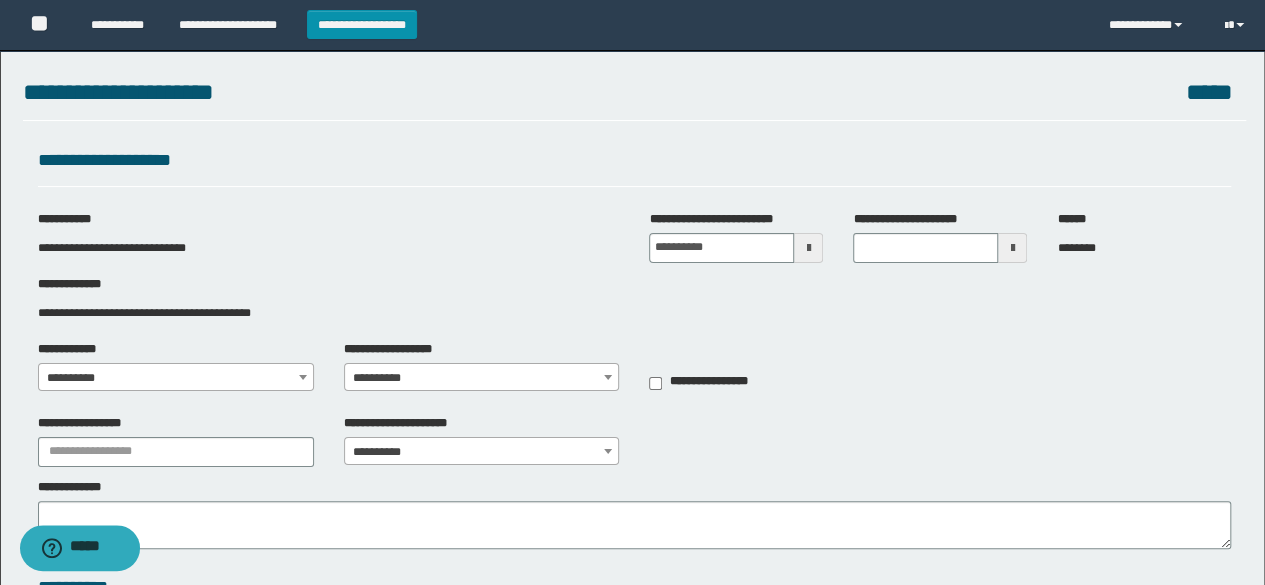 click on "**********" at bounding box center [176, 378] 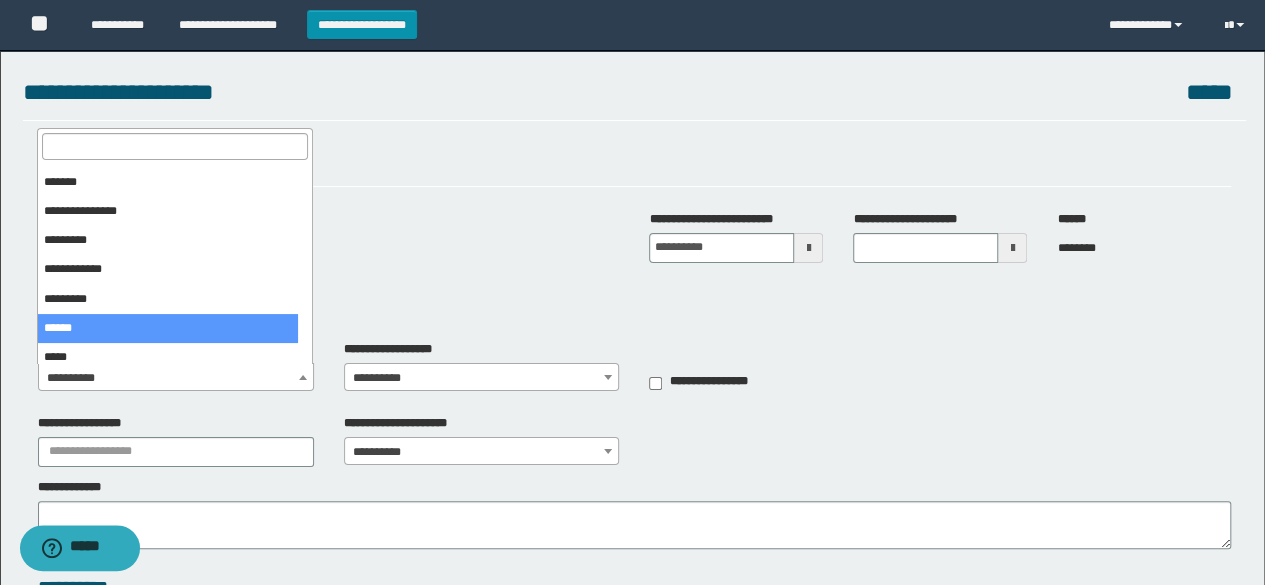 scroll, scrollTop: 420, scrollLeft: 0, axis: vertical 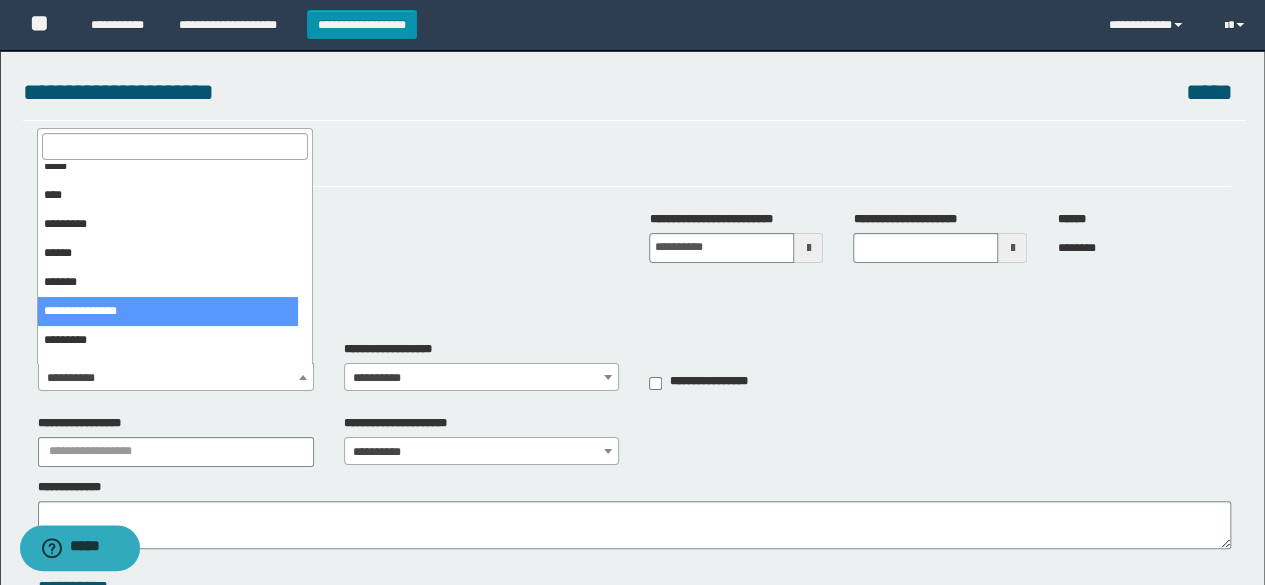 select on "**" 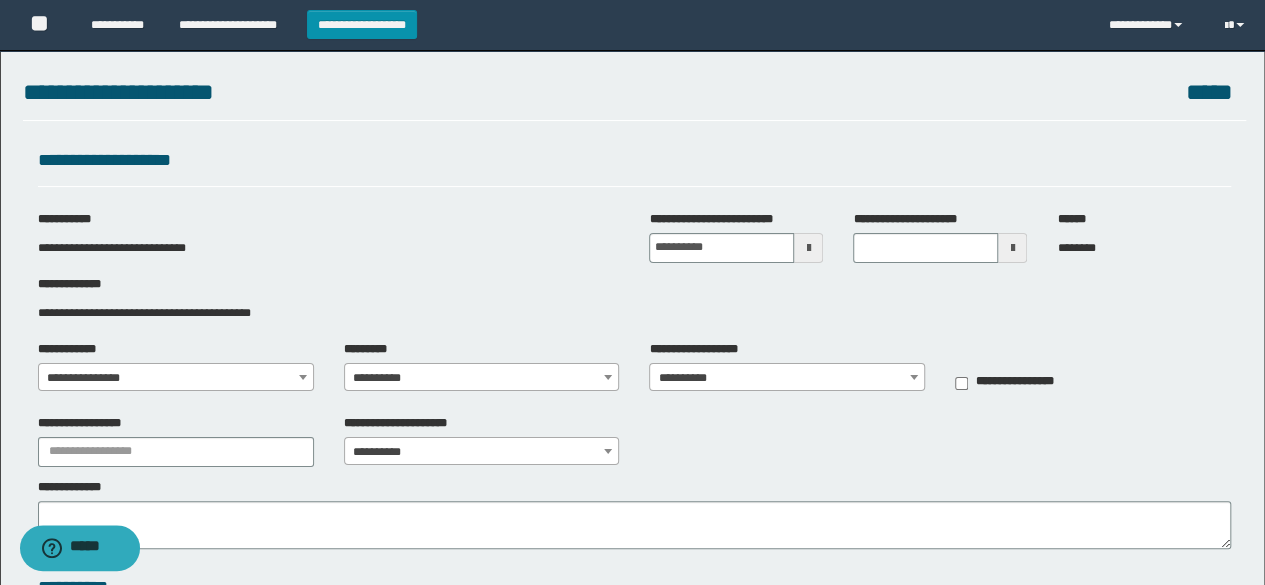 click on "**********" at bounding box center (482, 378) 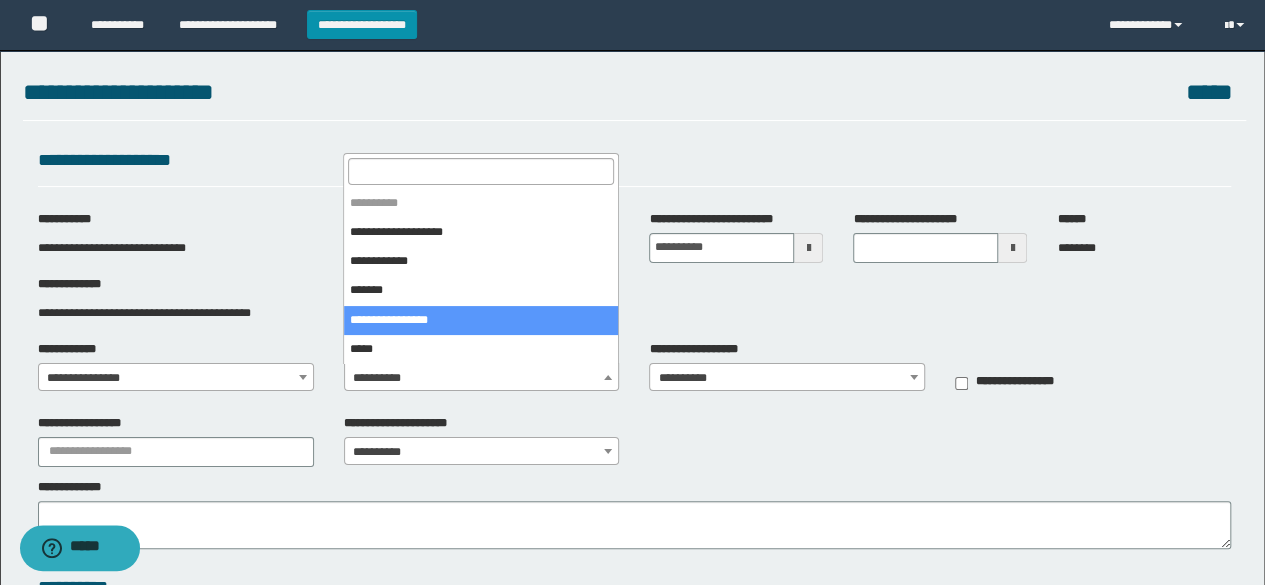 select on "****" 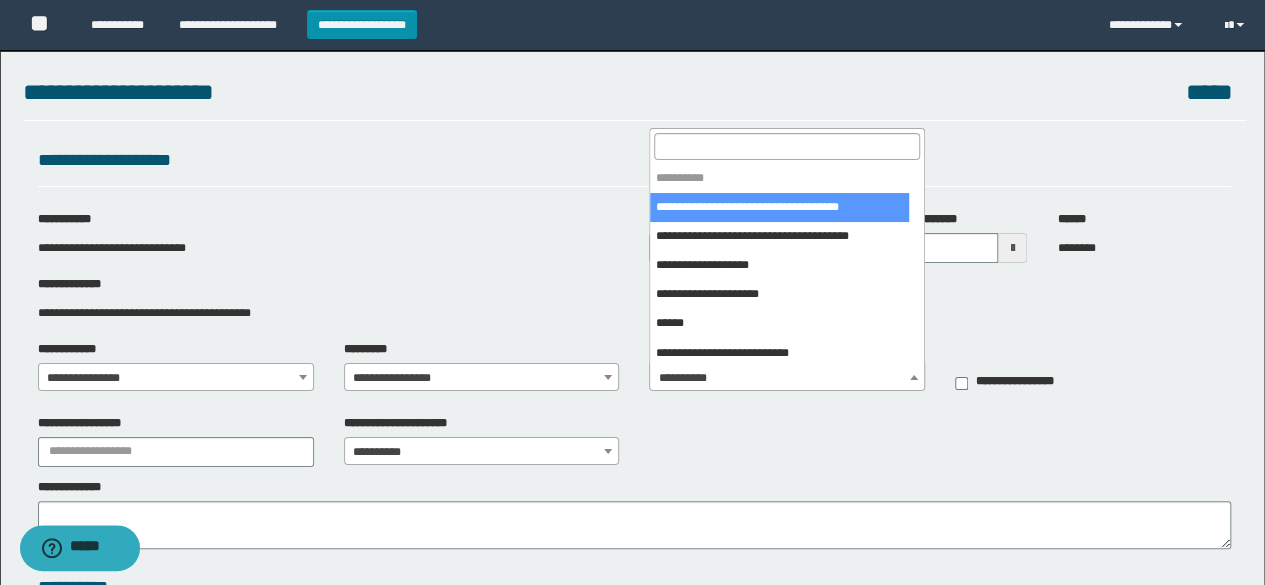 click on "**********" at bounding box center (787, 378) 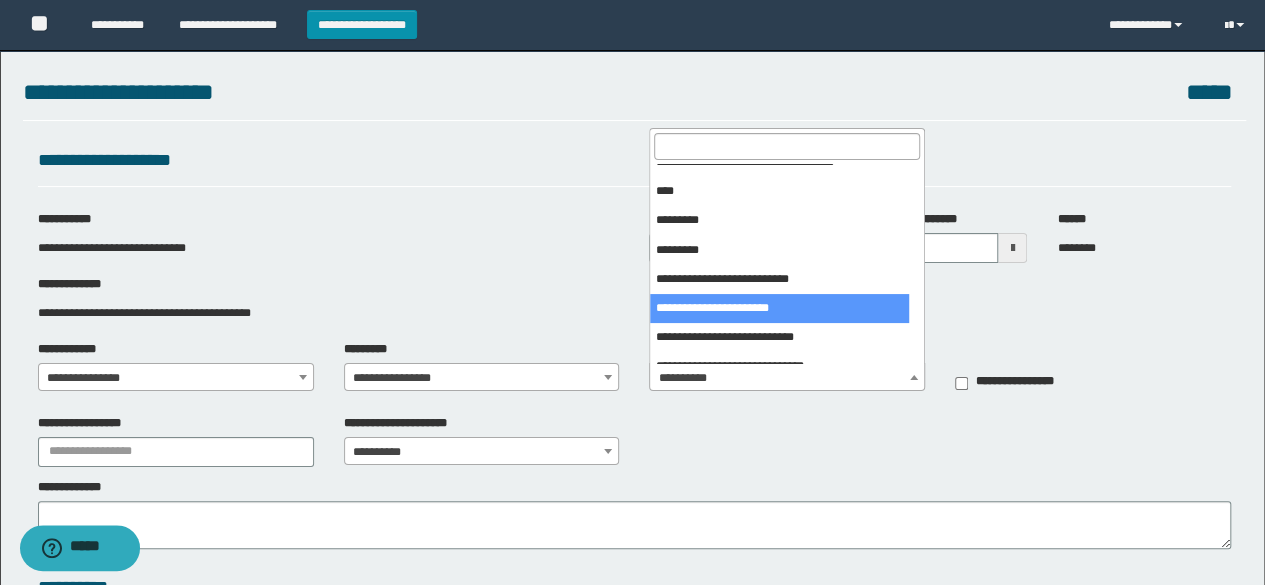 scroll, scrollTop: 200, scrollLeft: 0, axis: vertical 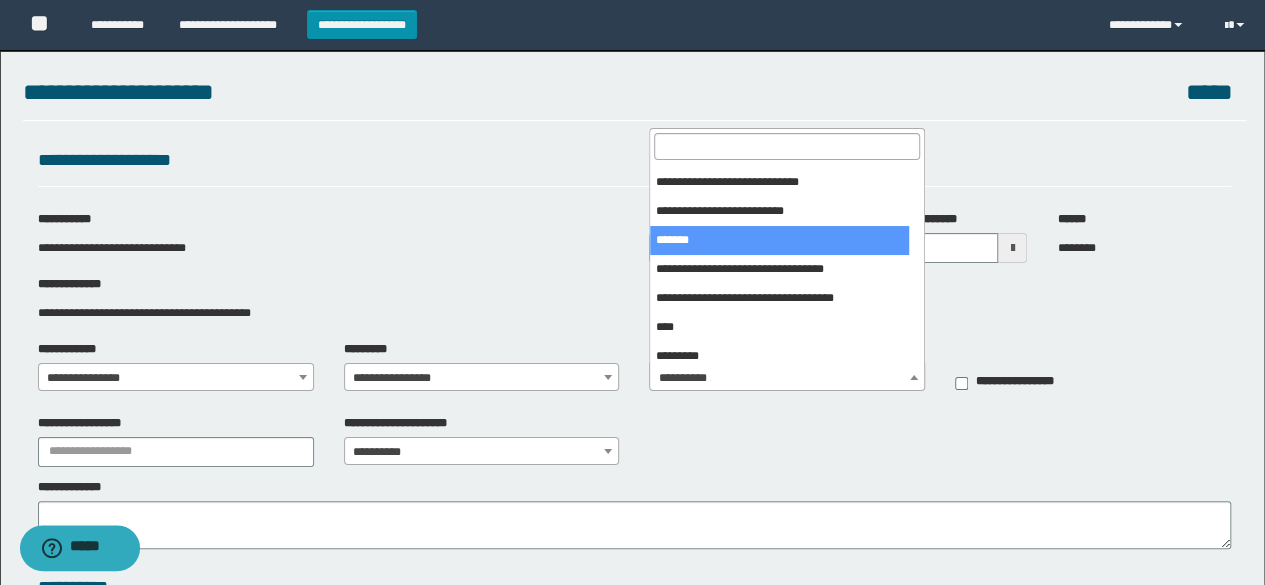 select on "***" 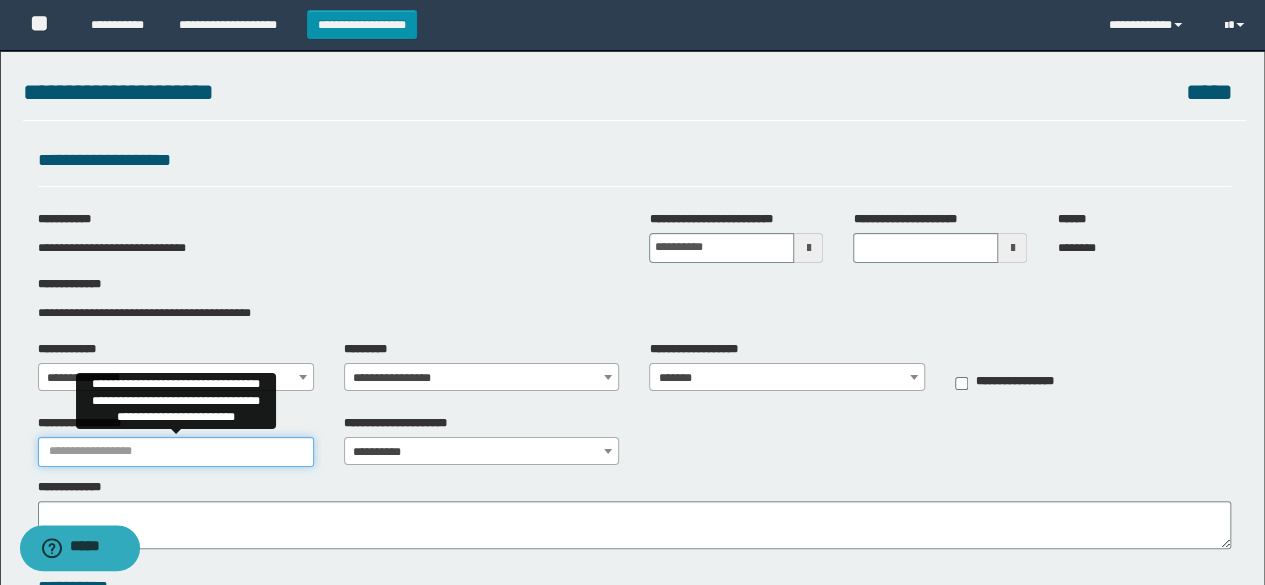 click on "**********" at bounding box center (176, 452) 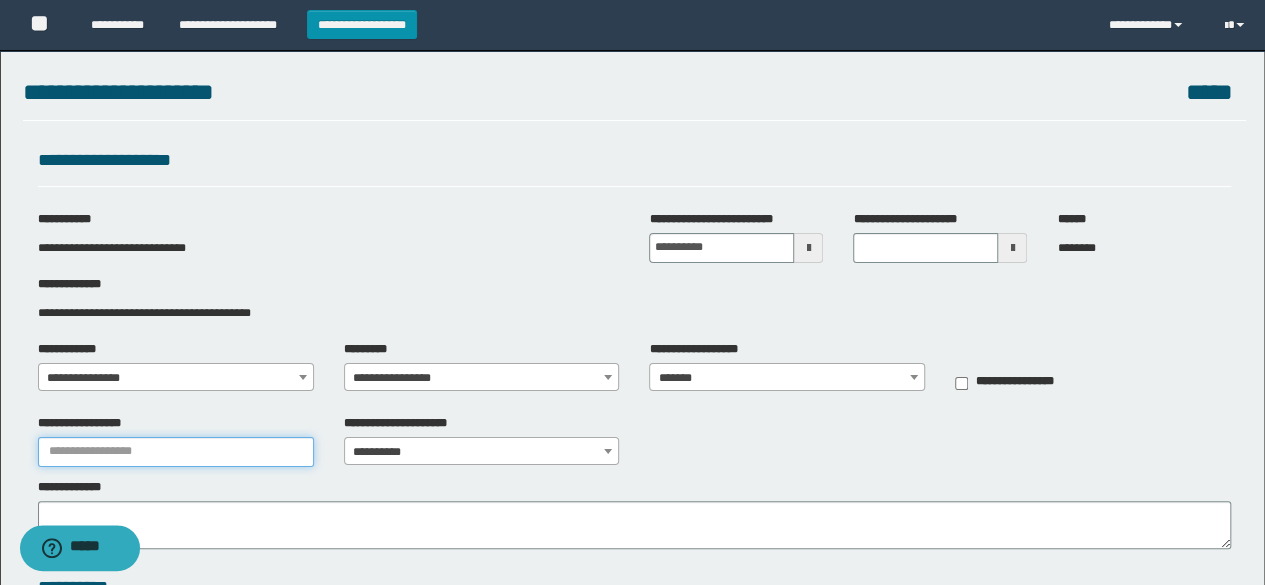 type on "********" 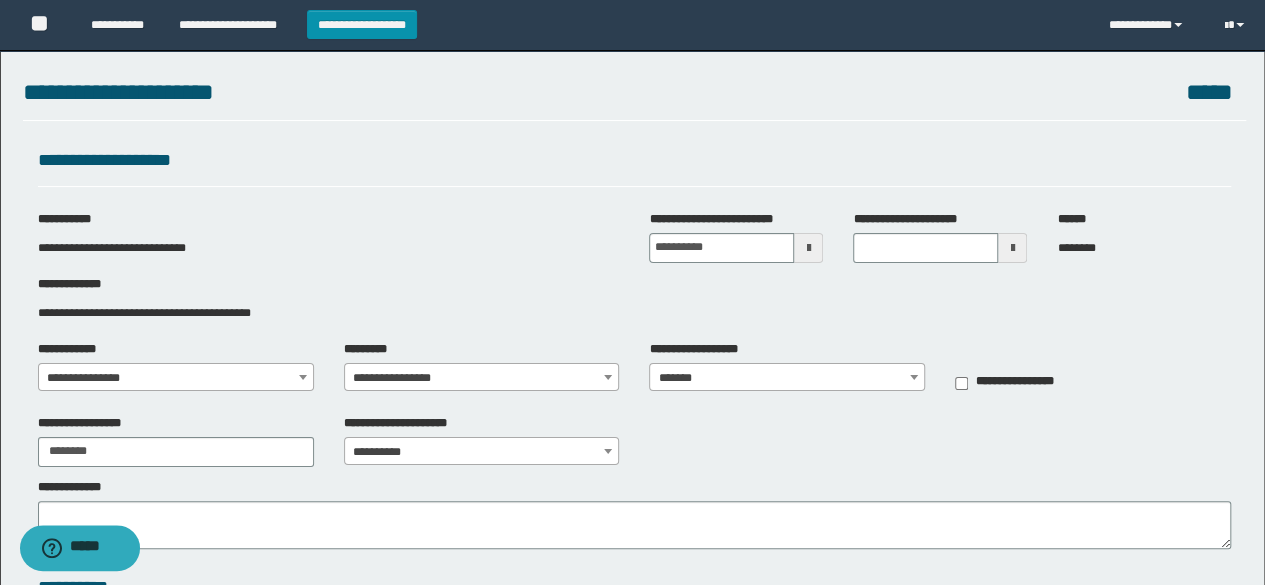 click on "**********" at bounding box center [482, 452] 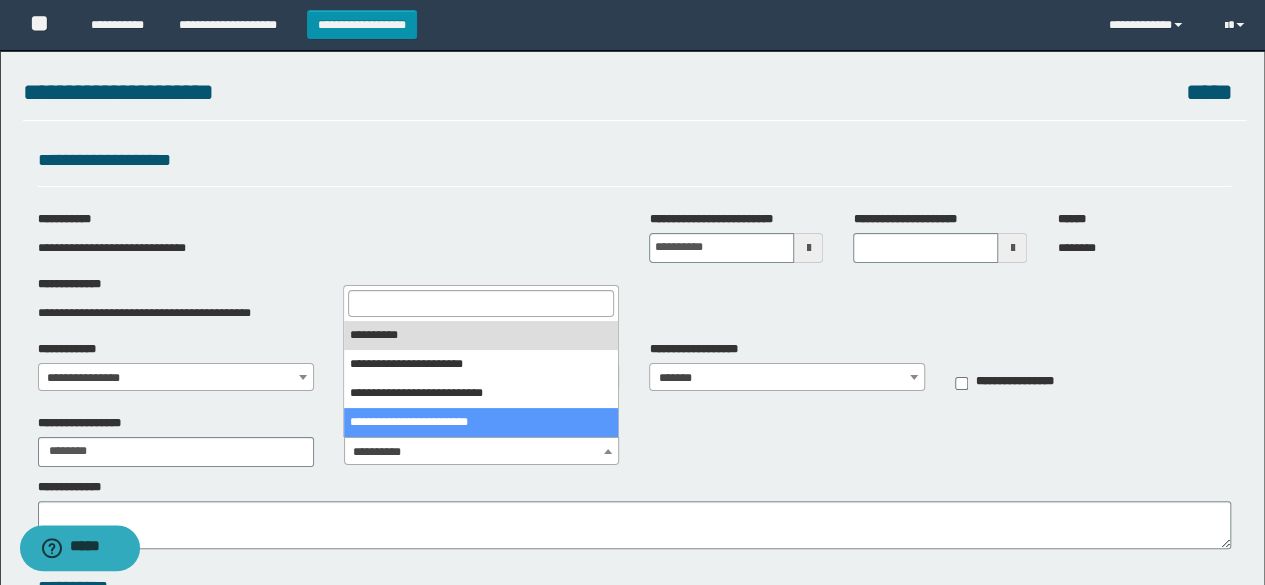 click on "**********" at bounding box center [635, 441] 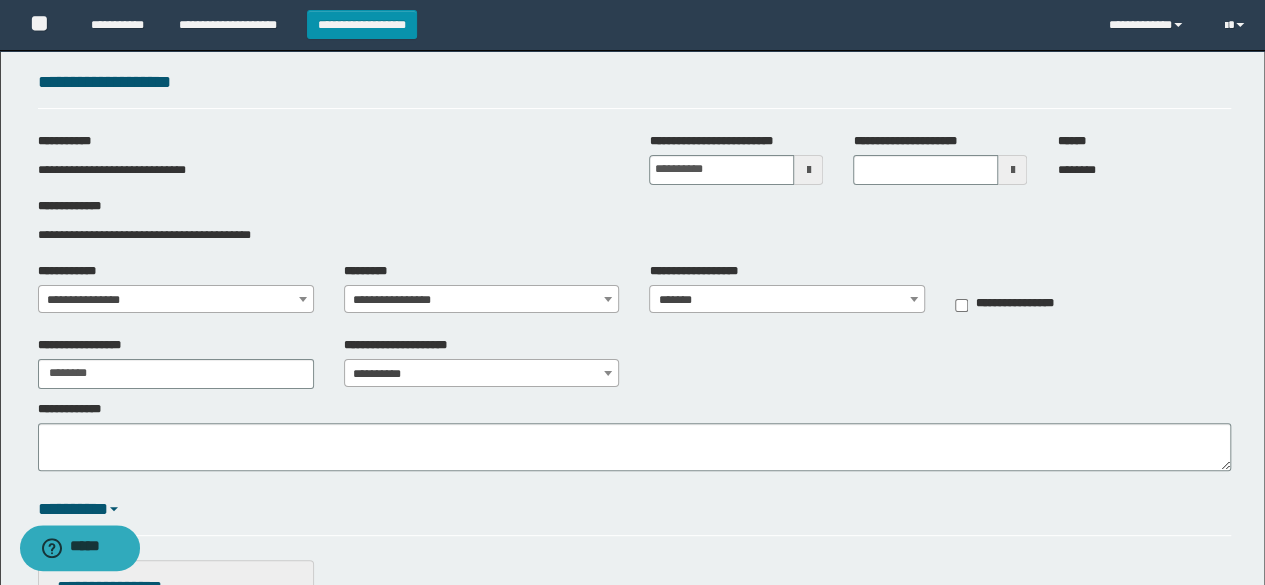 scroll, scrollTop: 200, scrollLeft: 0, axis: vertical 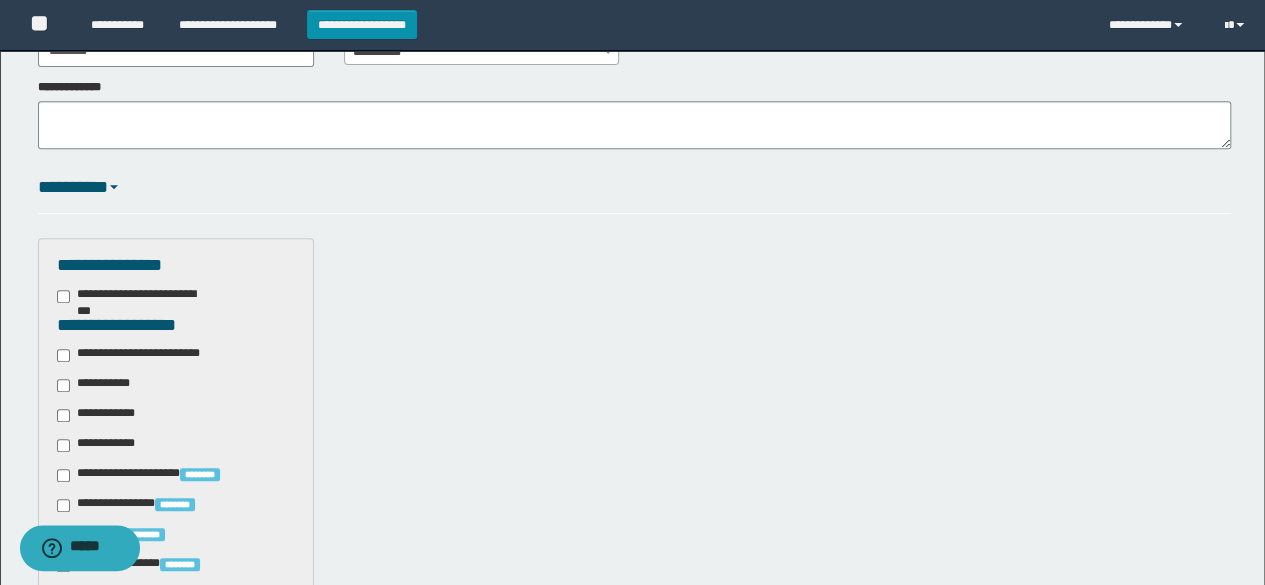 click on "**********" at bounding box center [143, 355] 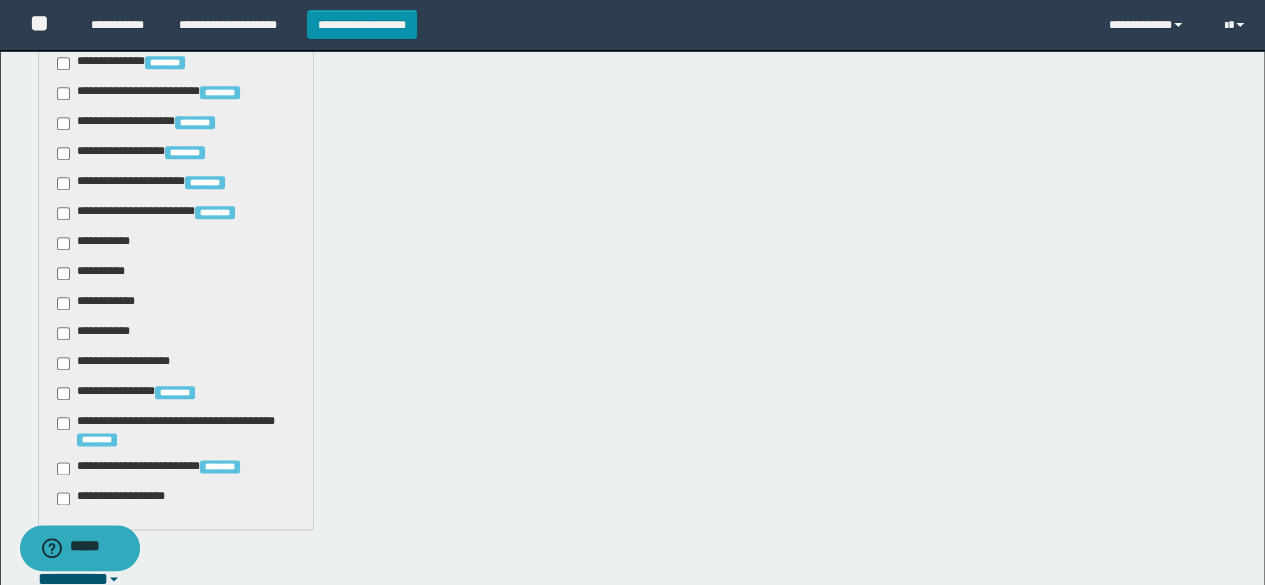 scroll, scrollTop: 1000, scrollLeft: 0, axis: vertical 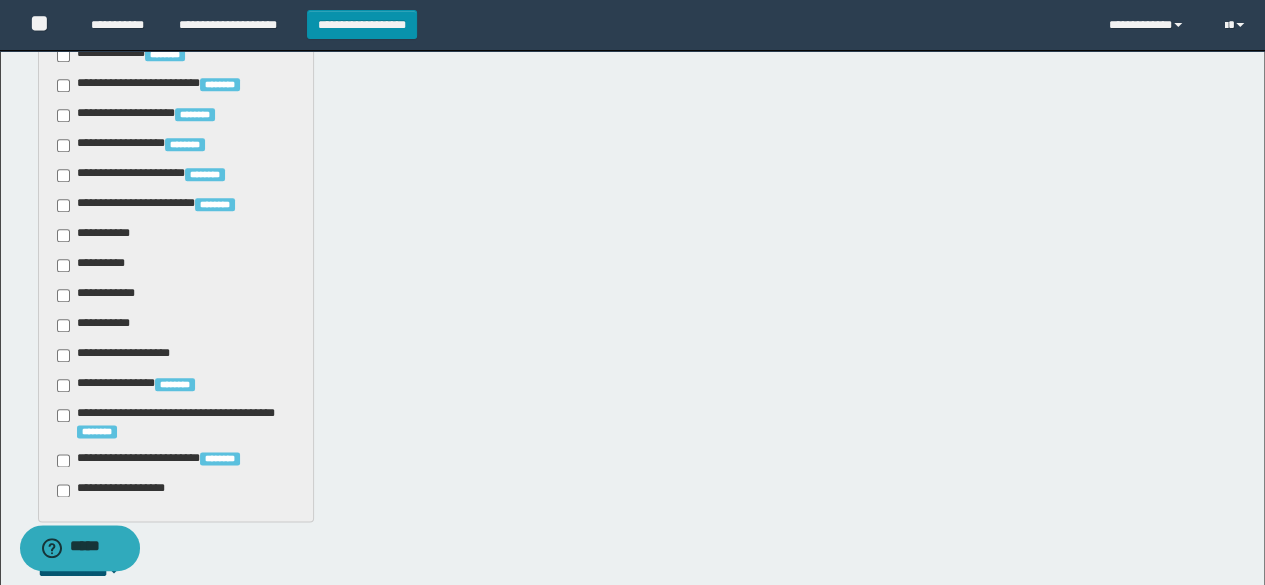 click on "**********" at bounding box center [97, 235] 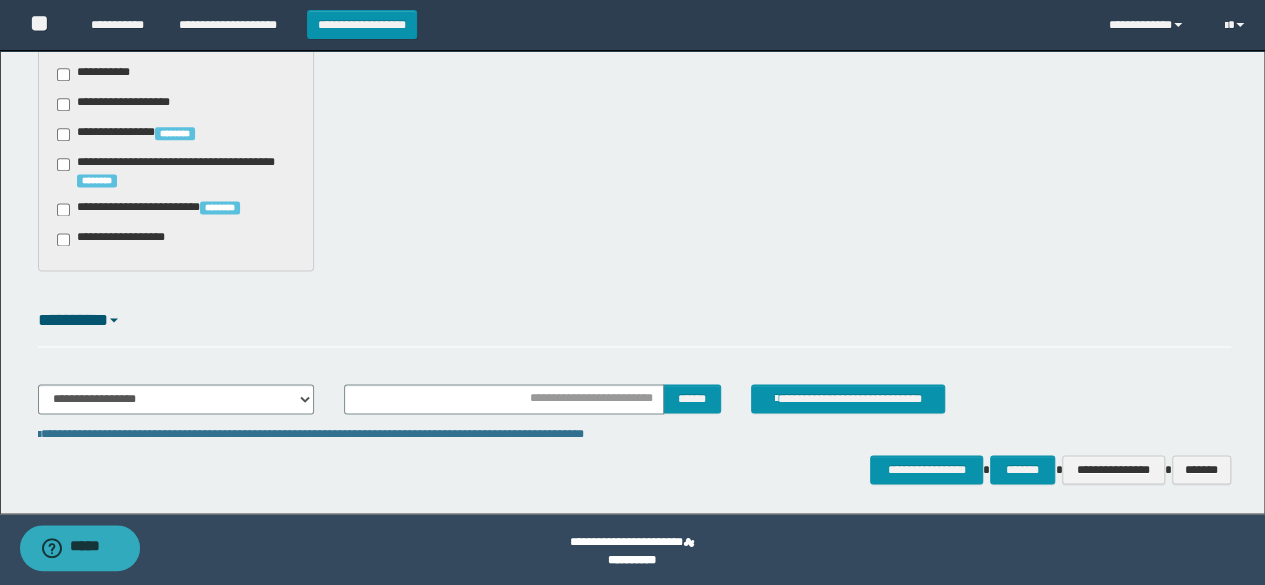 scroll, scrollTop: 1254, scrollLeft: 0, axis: vertical 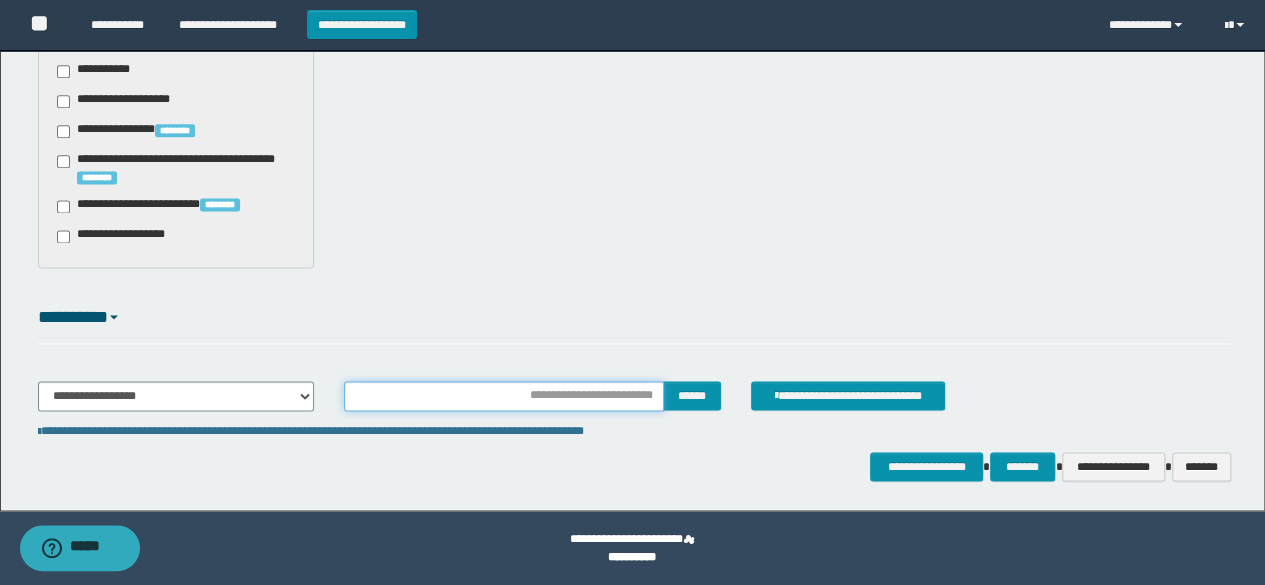 click at bounding box center (504, 396) 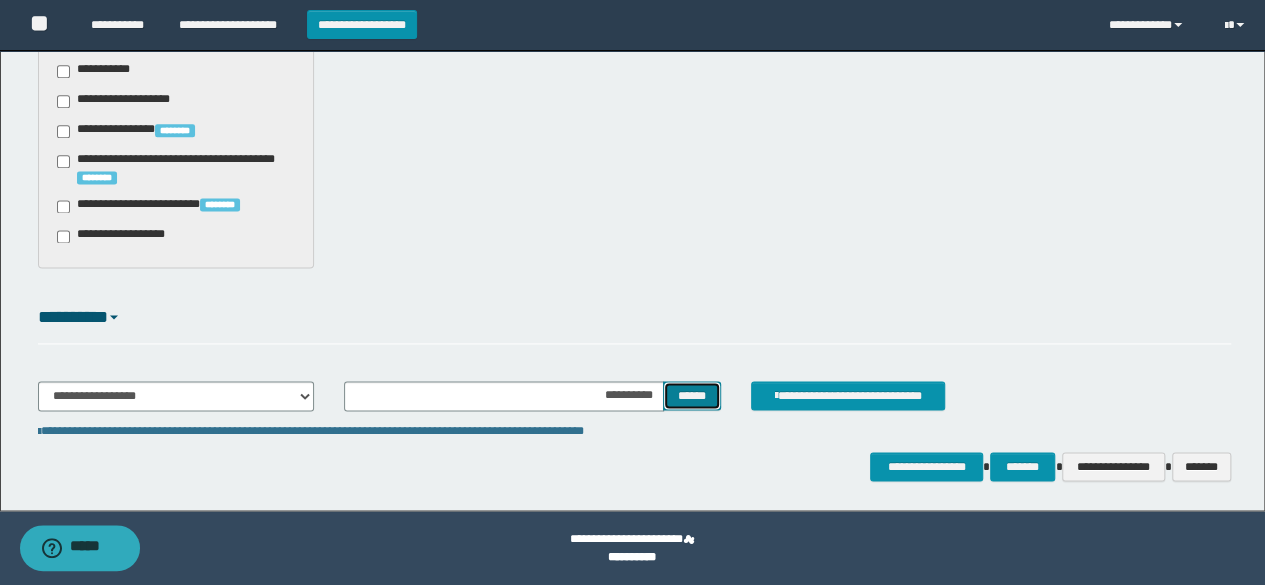 click on "******" at bounding box center [692, 395] 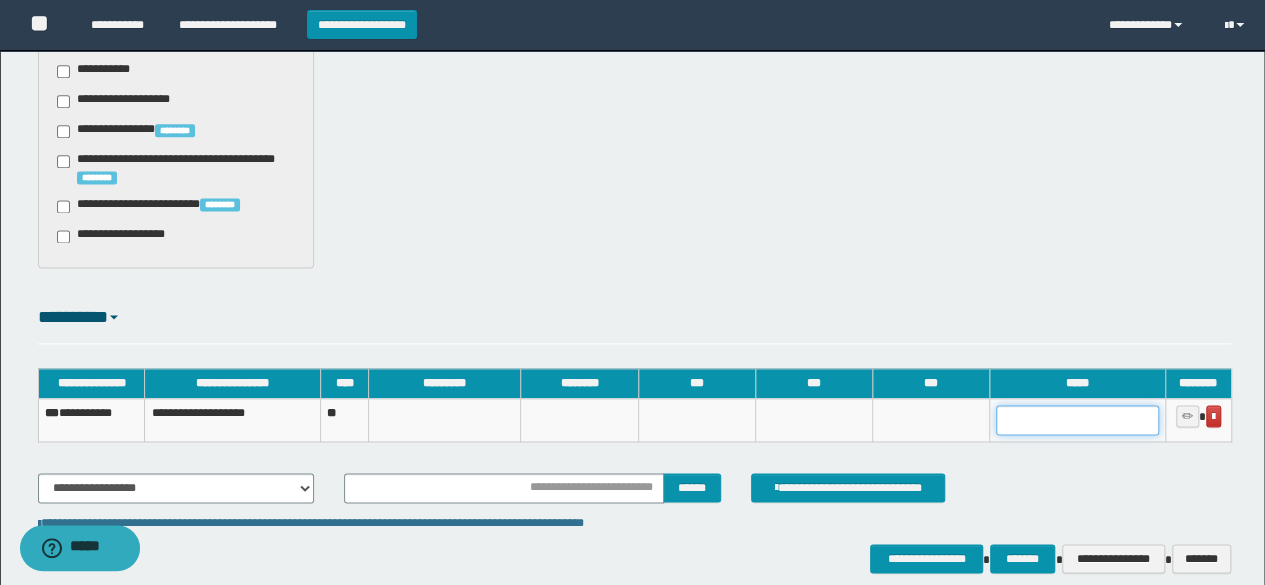 click at bounding box center (1077, 420) 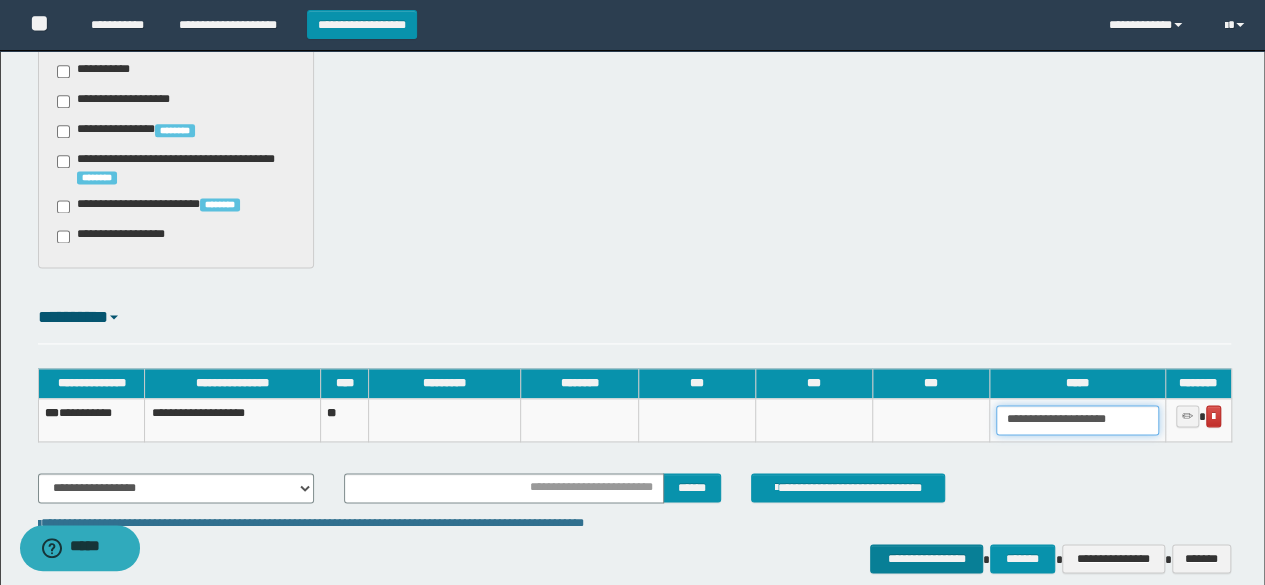 type on "**********" 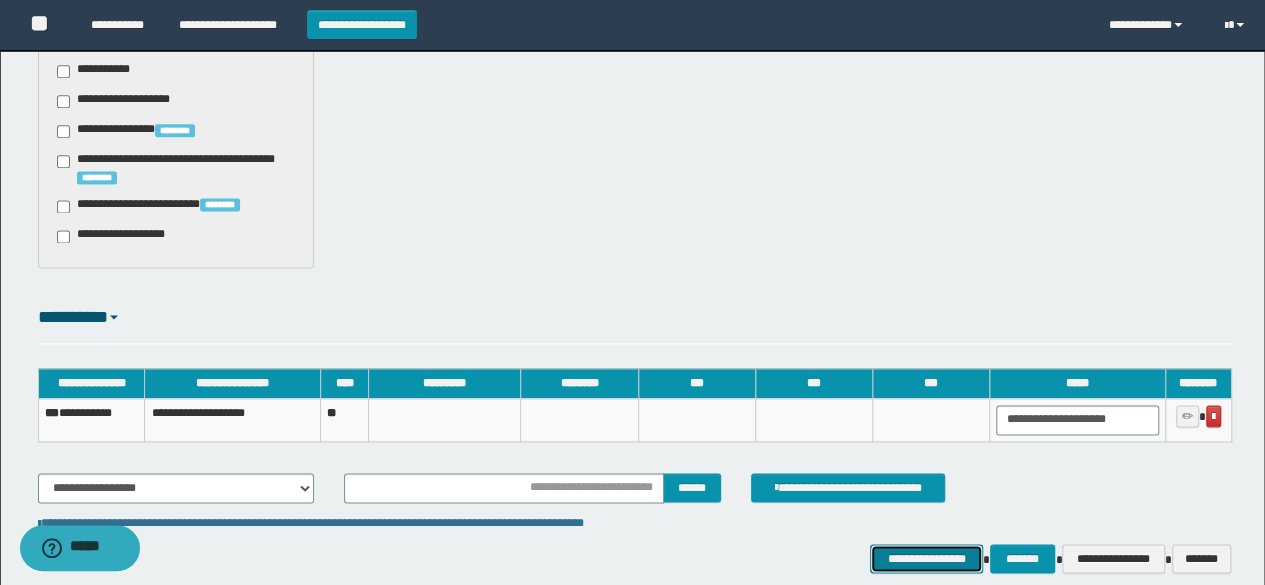 click on "**********" at bounding box center [926, 558] 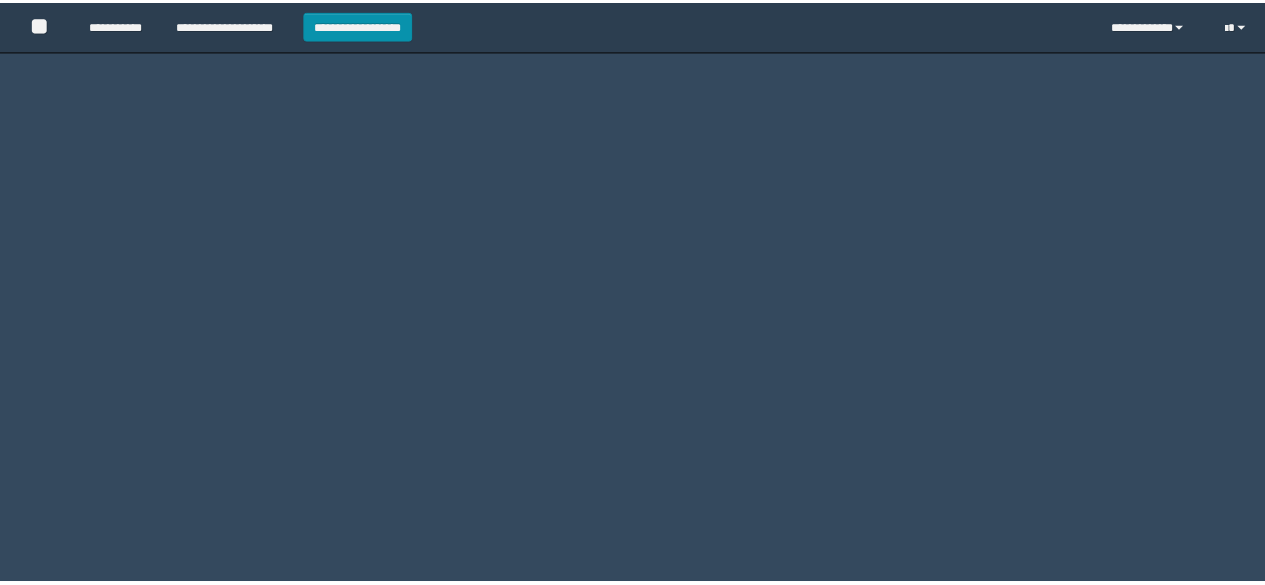 scroll, scrollTop: 0, scrollLeft: 0, axis: both 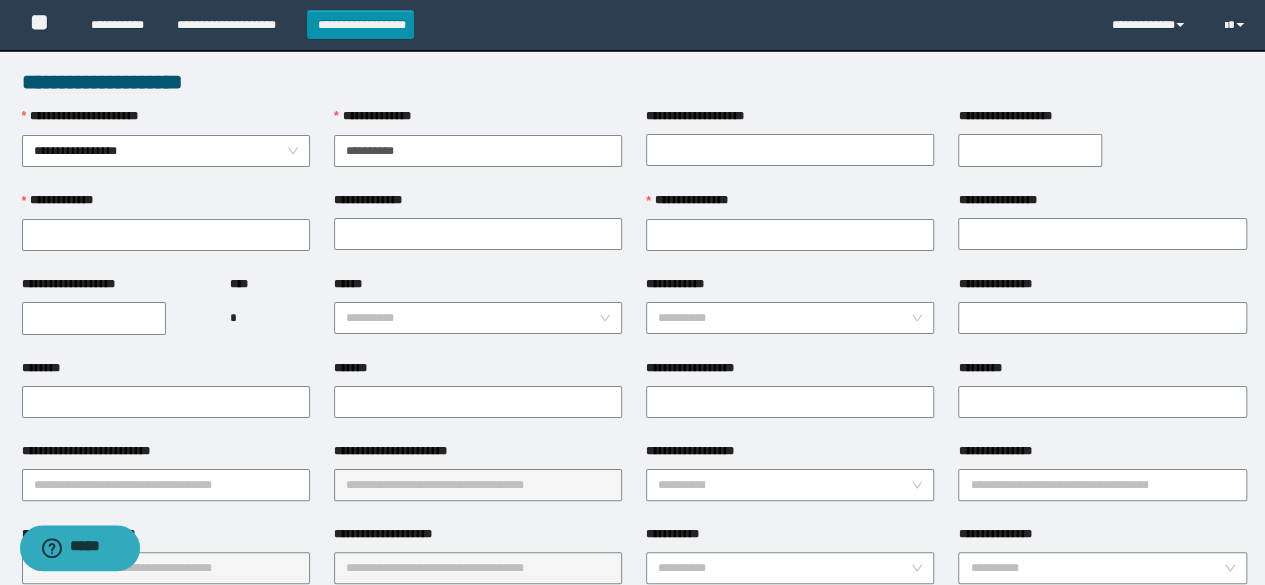type on "**********" 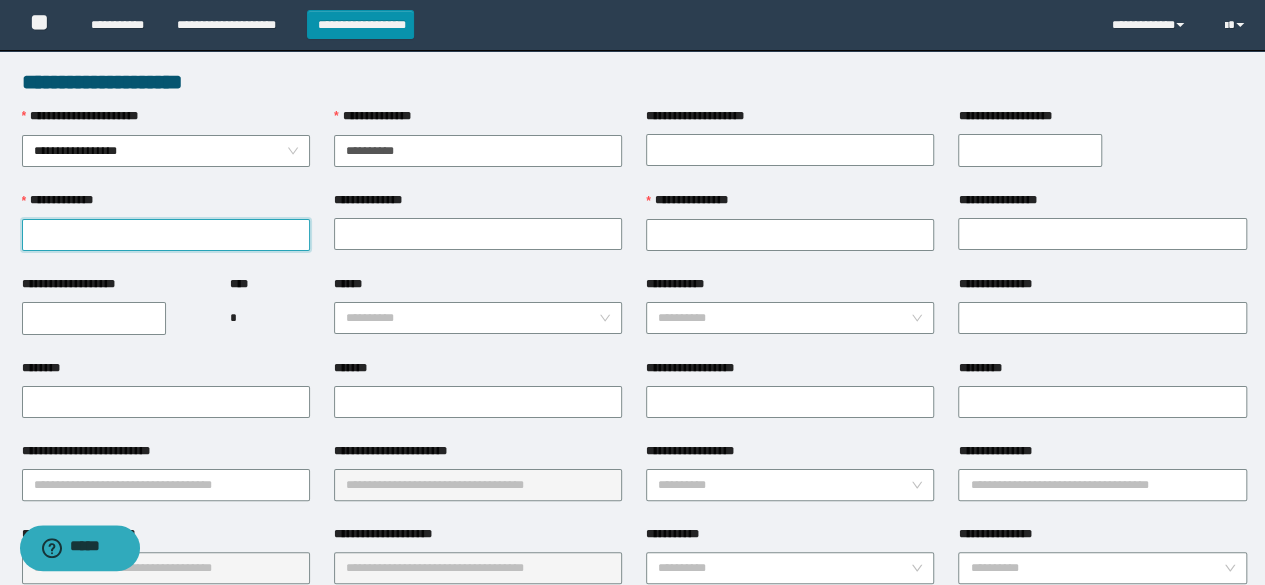 click on "**********" at bounding box center (166, 235) 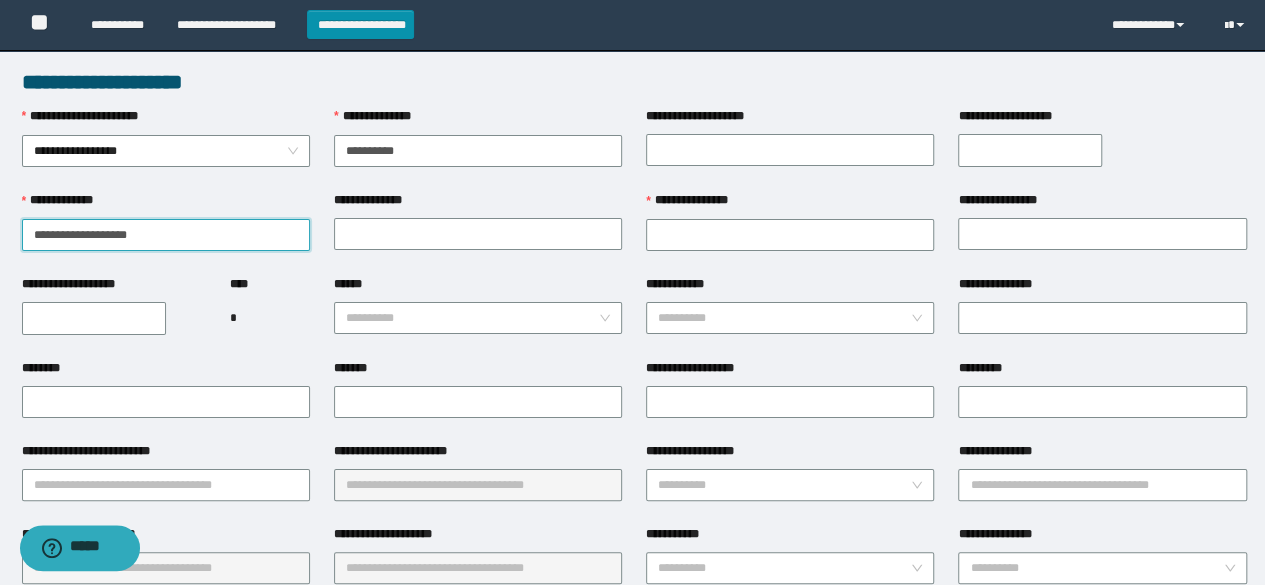 click on "**********" at bounding box center (166, 235) 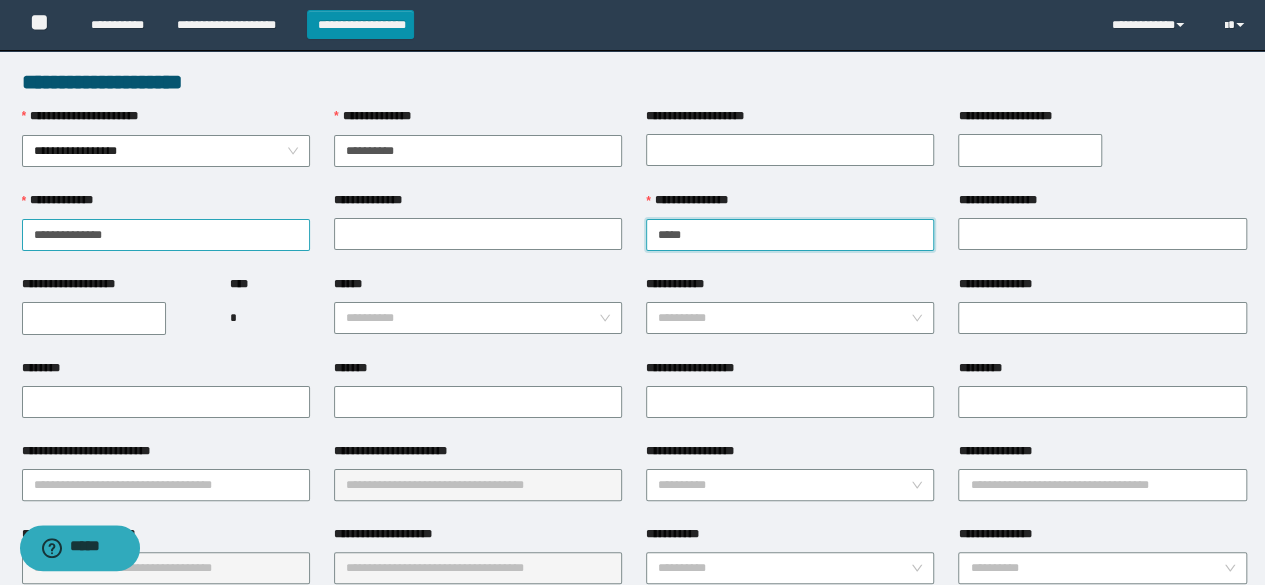 type on "*****" 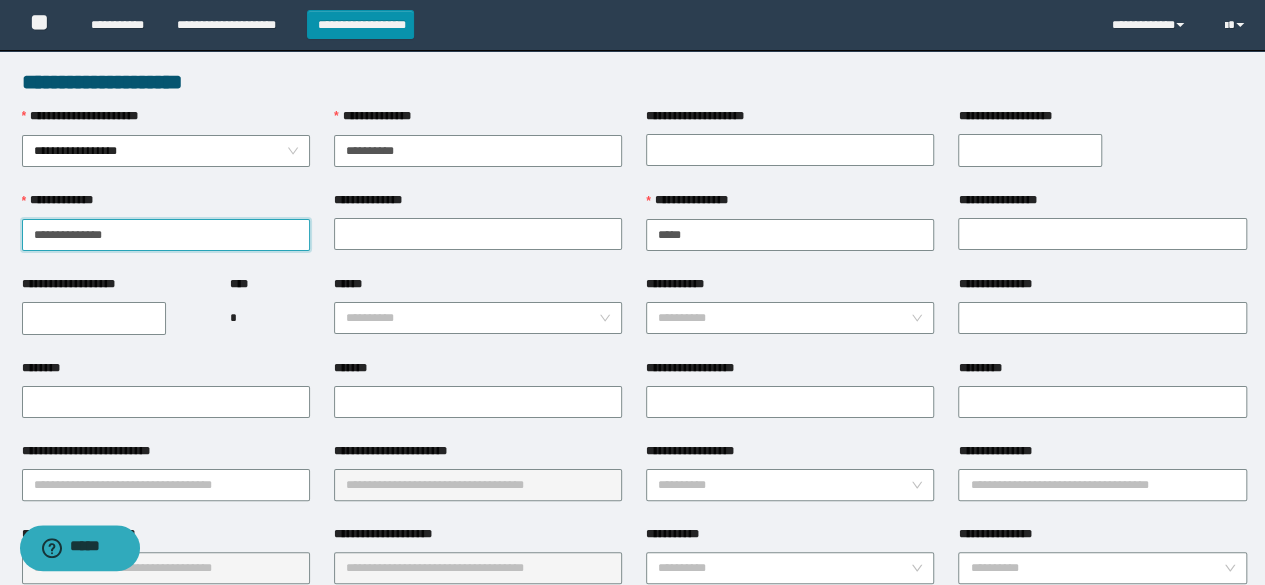 click on "**********" at bounding box center (166, 235) 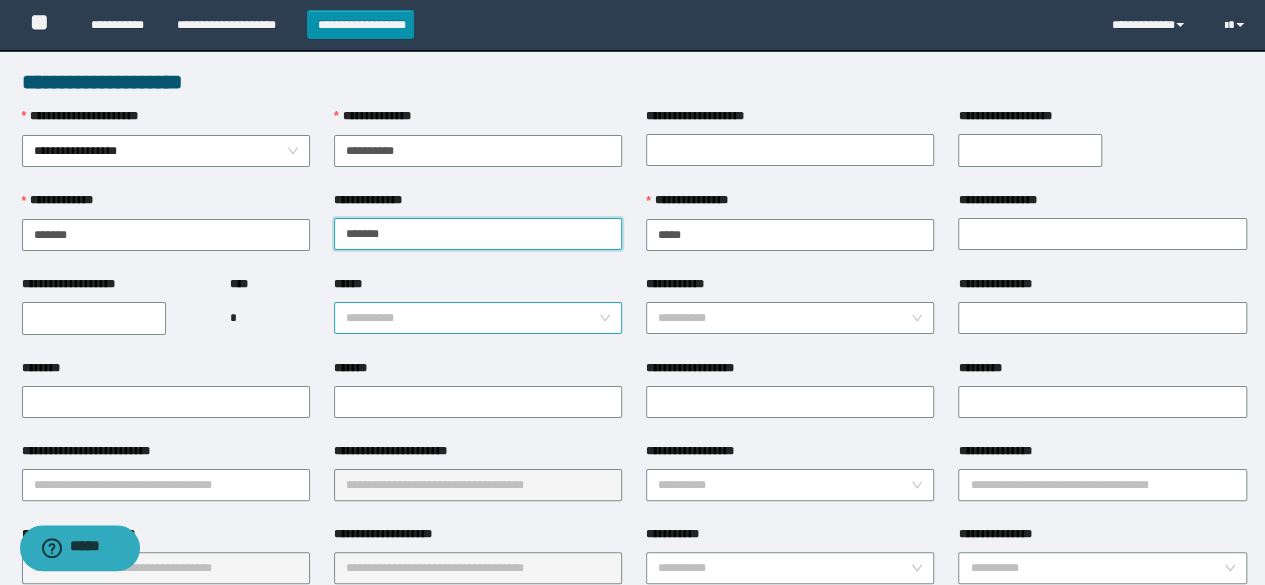 type on "******" 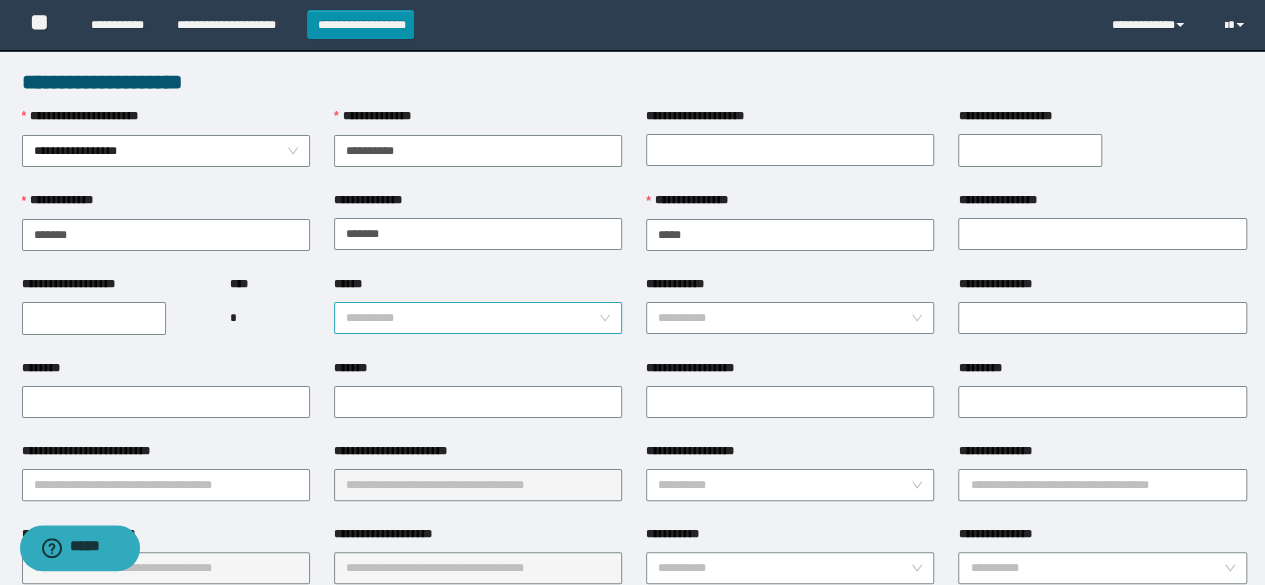 click on "******" at bounding box center (472, 318) 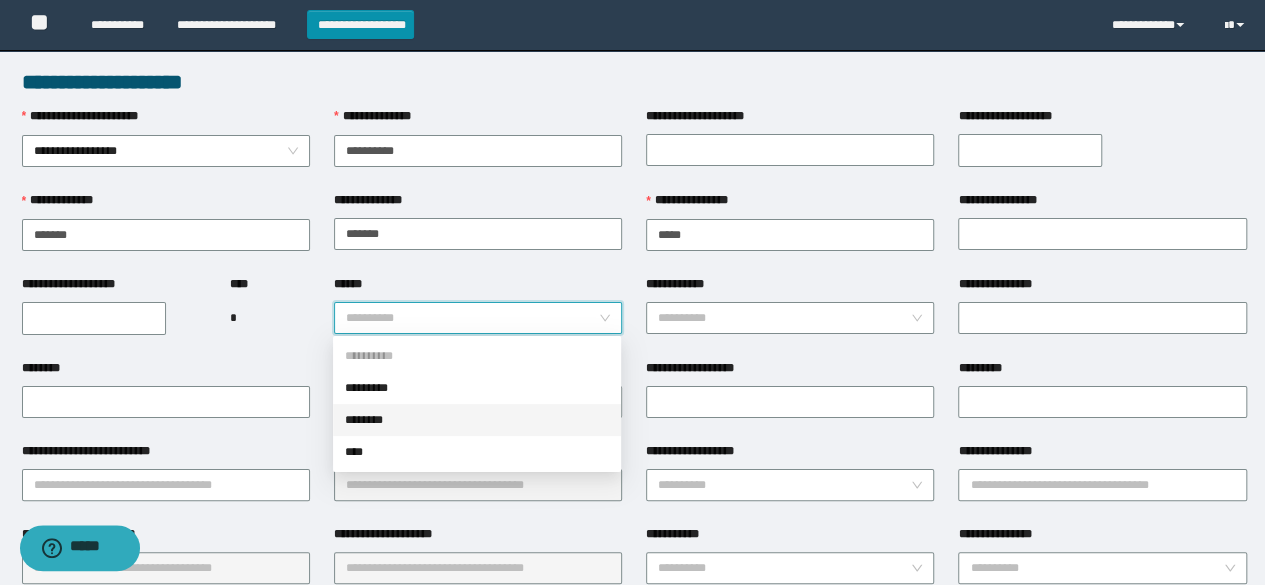 click on "********" at bounding box center [477, 420] 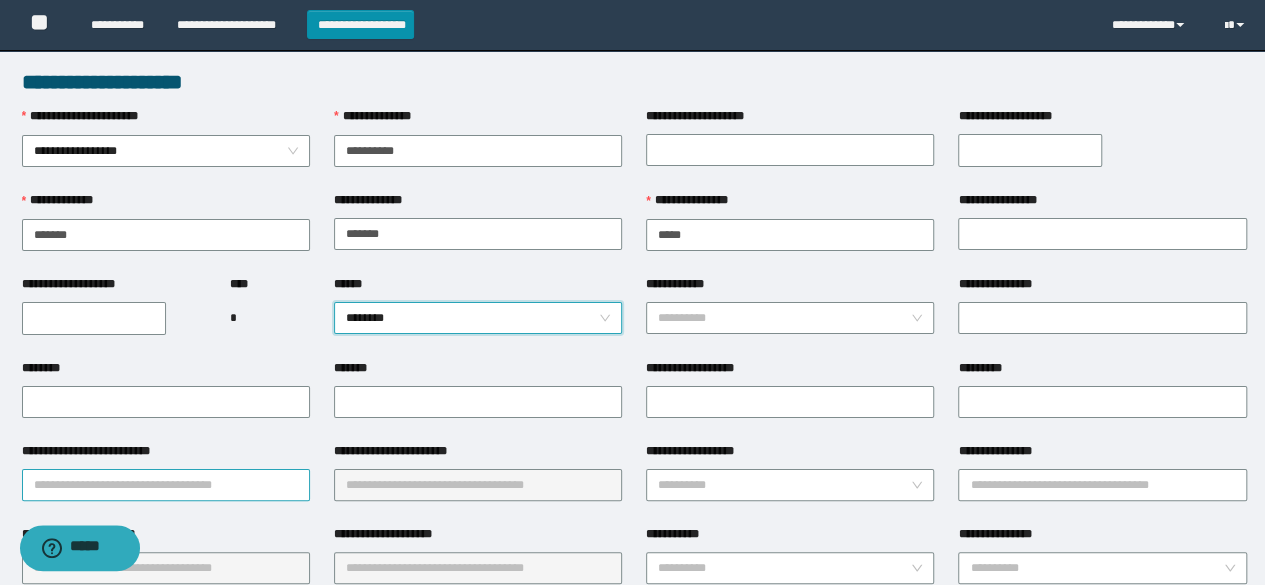 click on "**********" at bounding box center (166, 485) 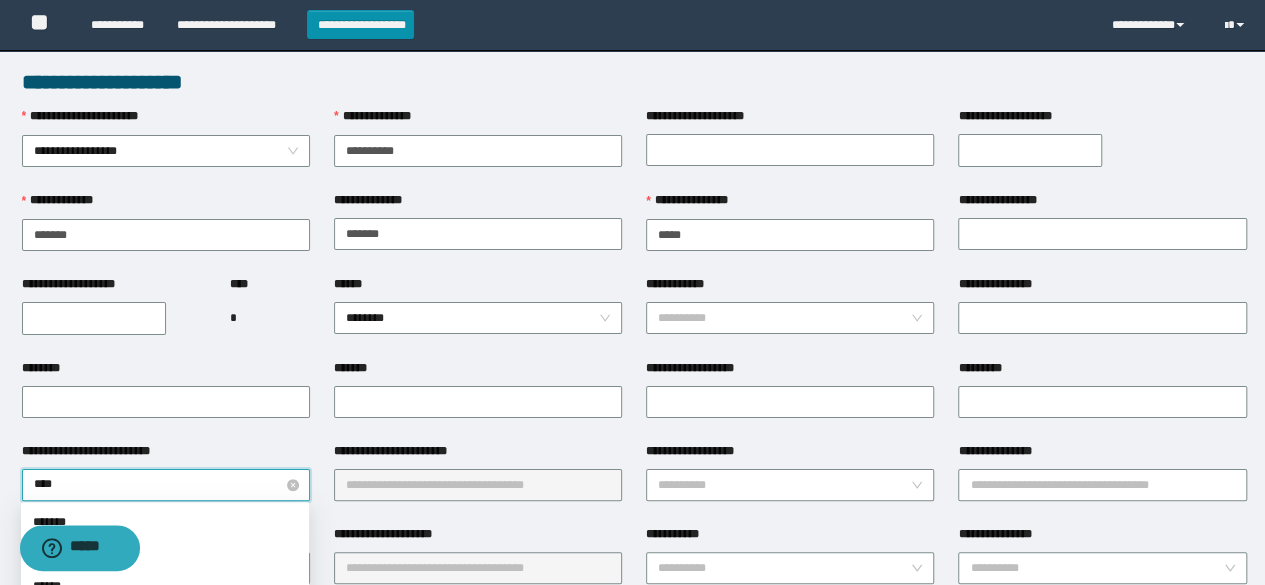 type on "*****" 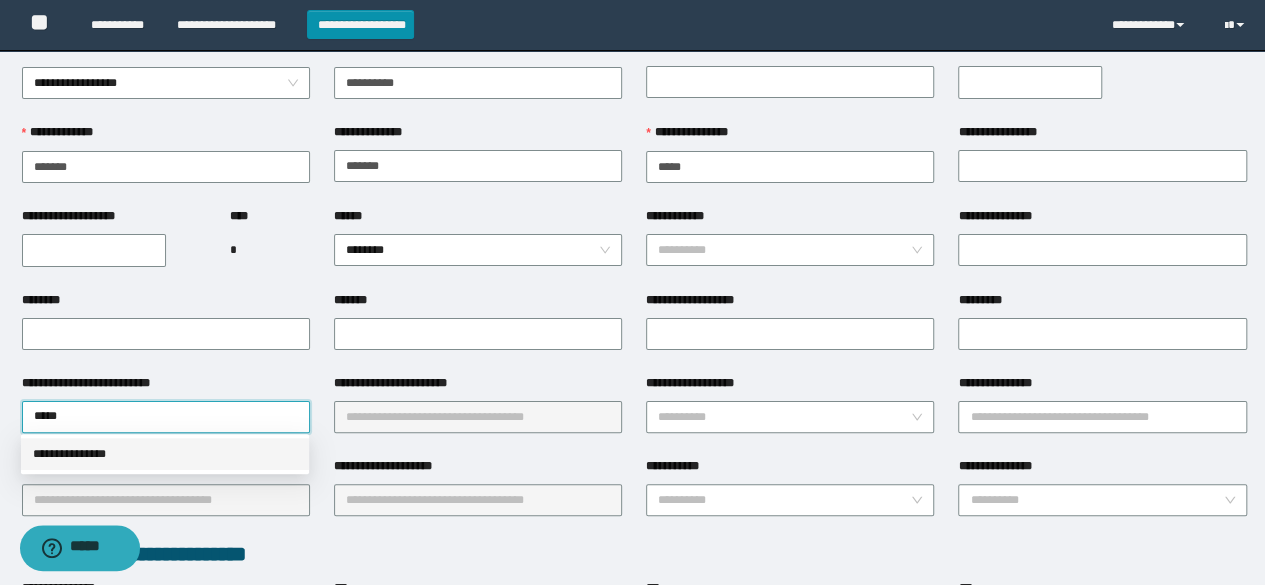 scroll, scrollTop: 100, scrollLeft: 0, axis: vertical 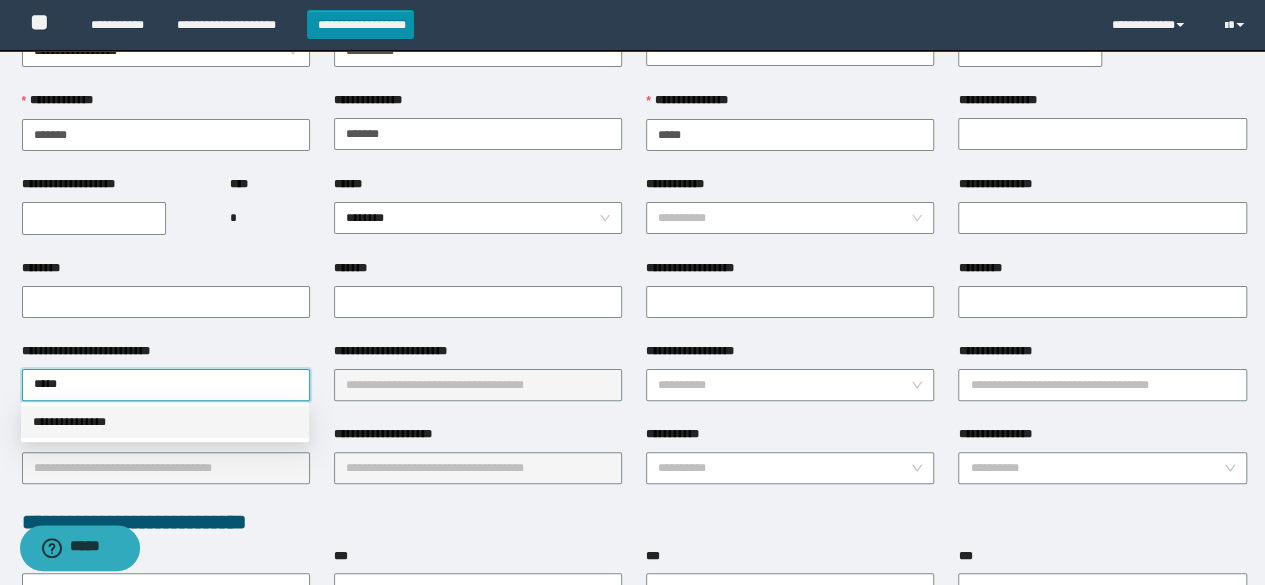 click on "**********" at bounding box center (165, 422) 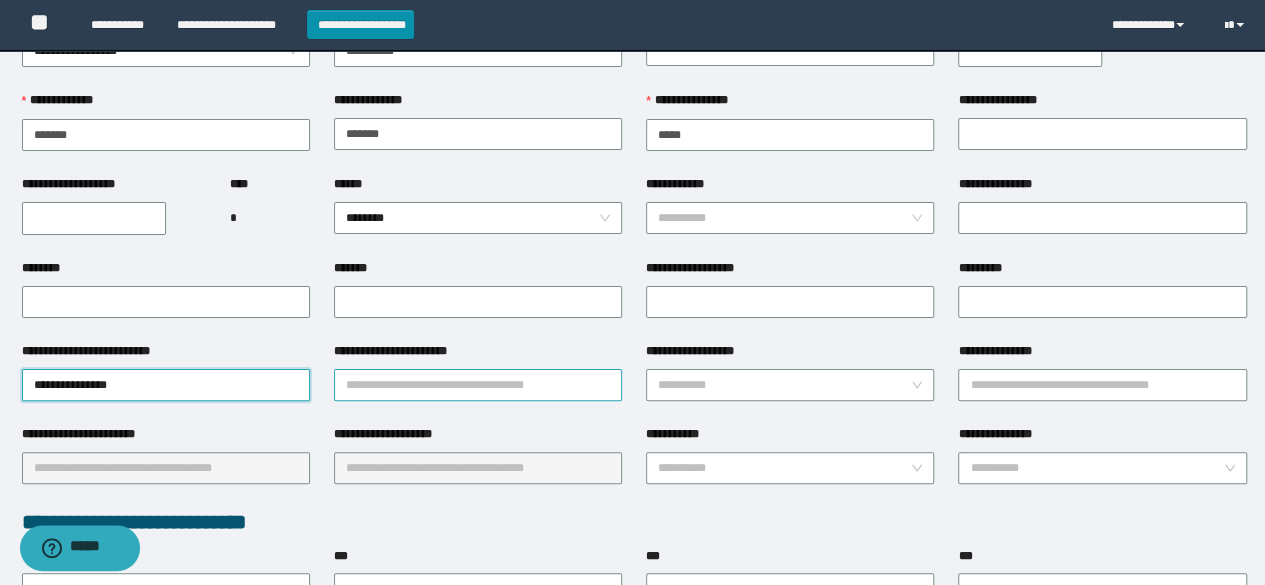 click on "**********" at bounding box center [478, 385] 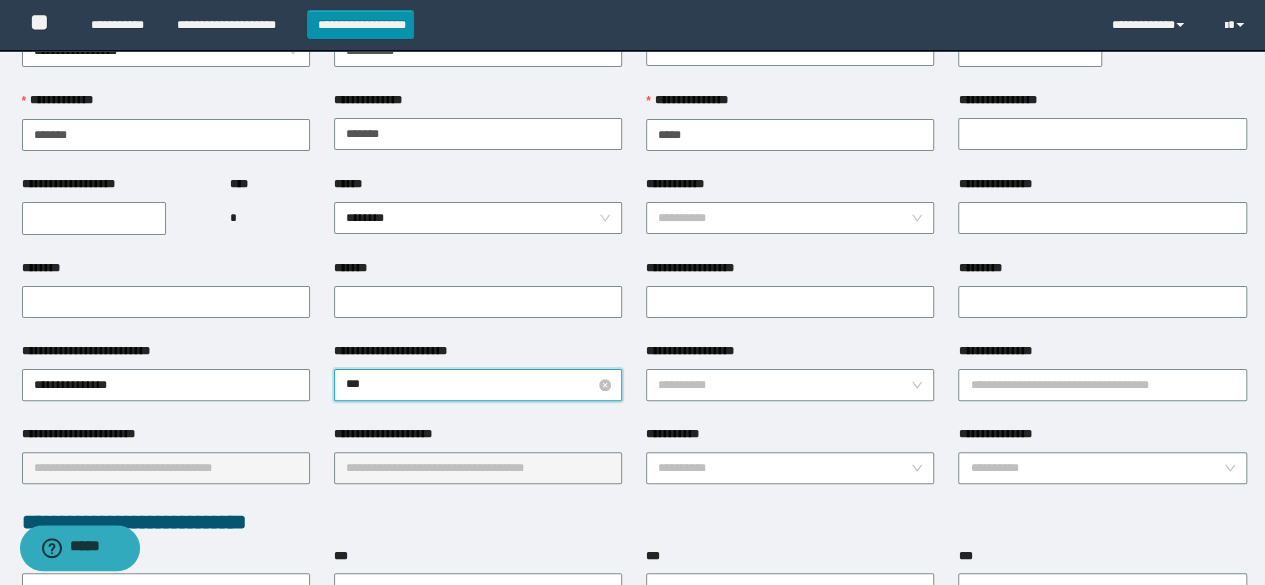 type on "****" 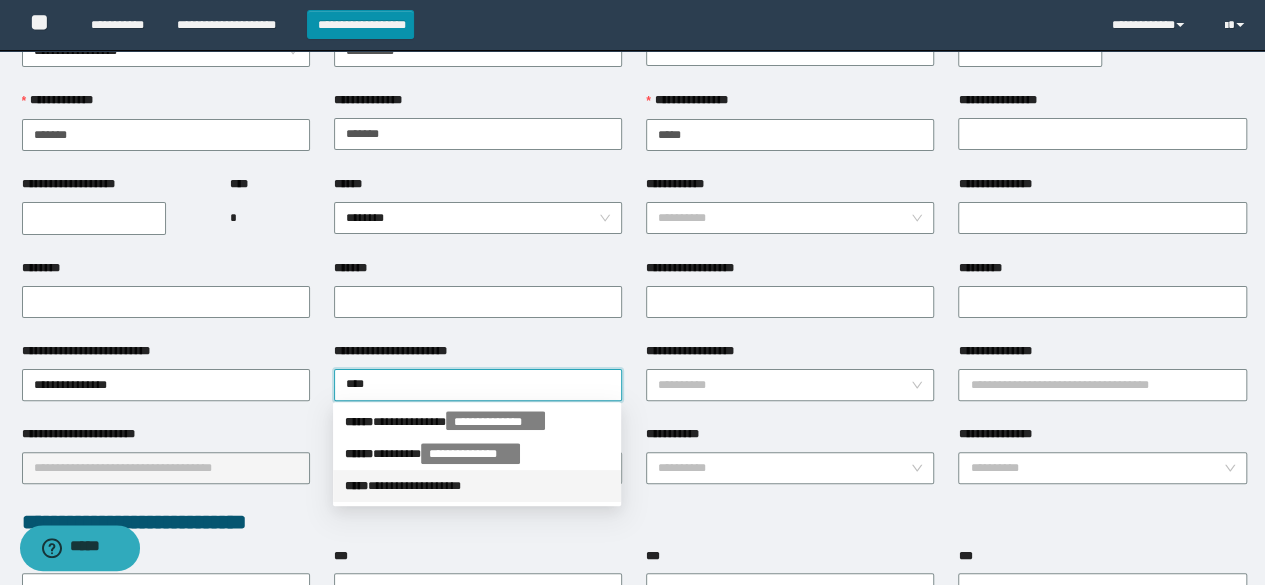 click on "**********" at bounding box center [477, 486] 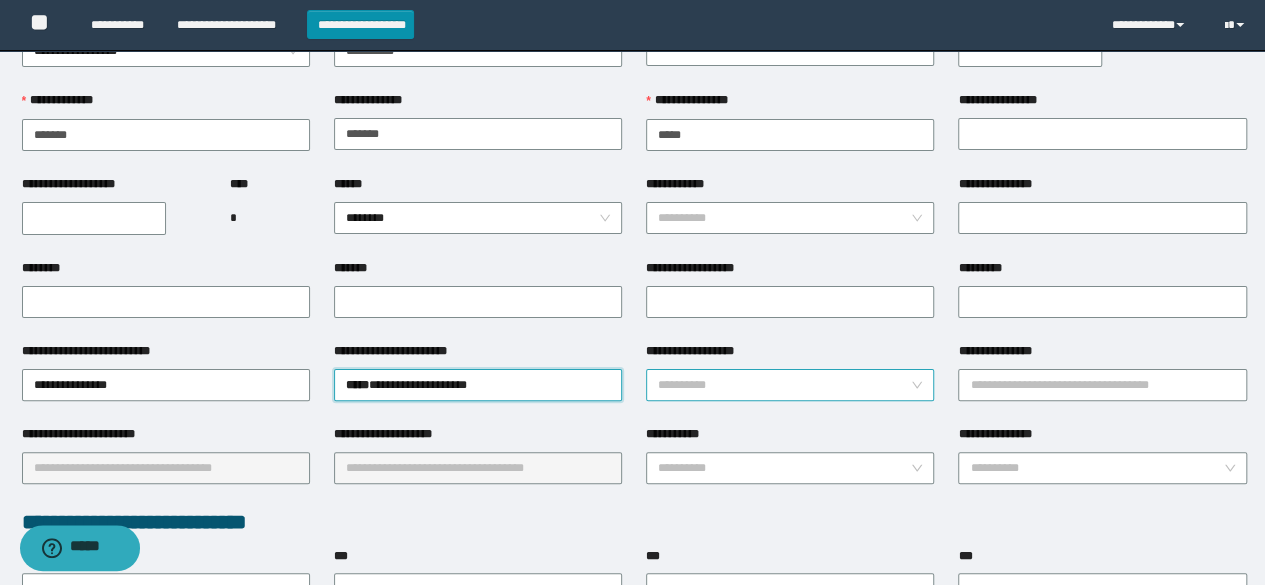 click on "**********" at bounding box center (784, 385) 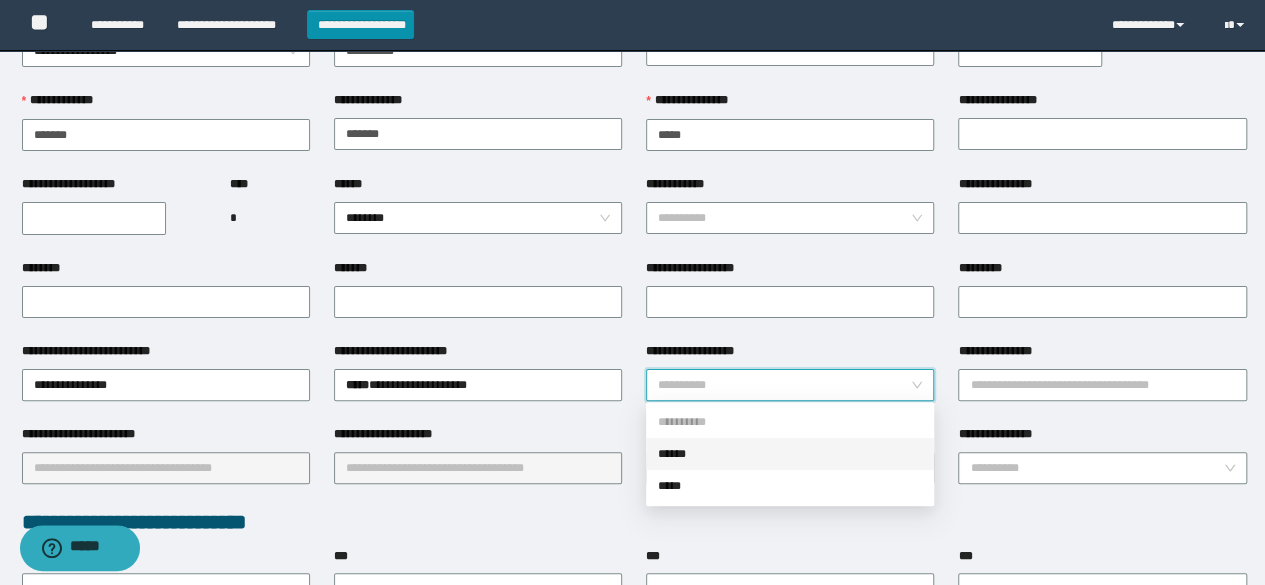click on "******" at bounding box center (790, 454) 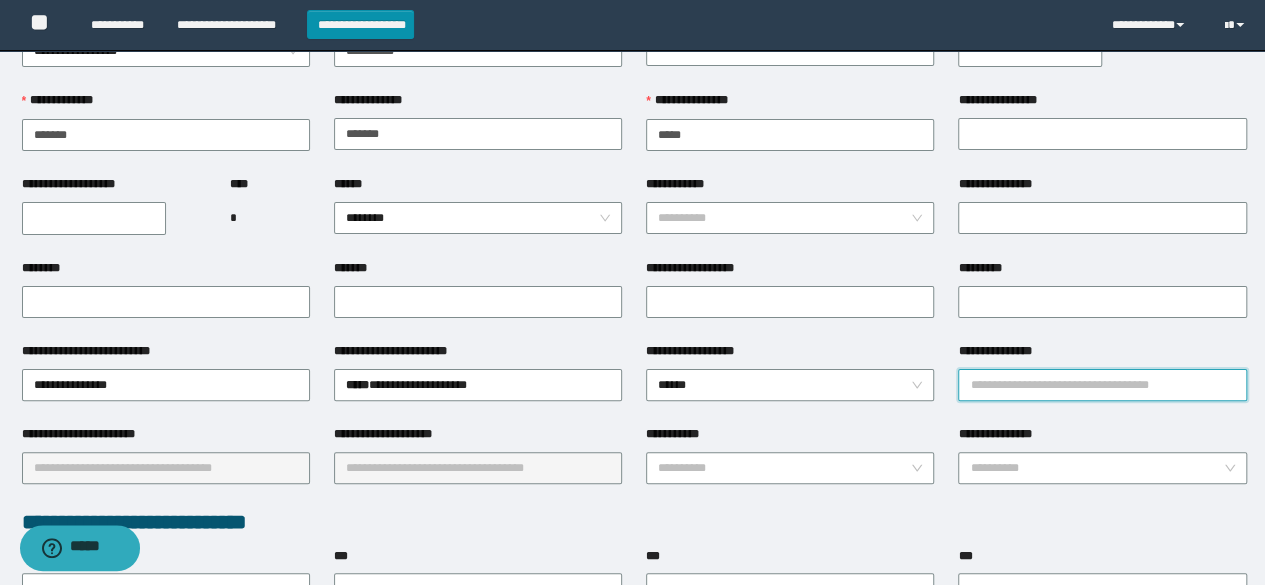 click on "**********" at bounding box center (1102, 385) 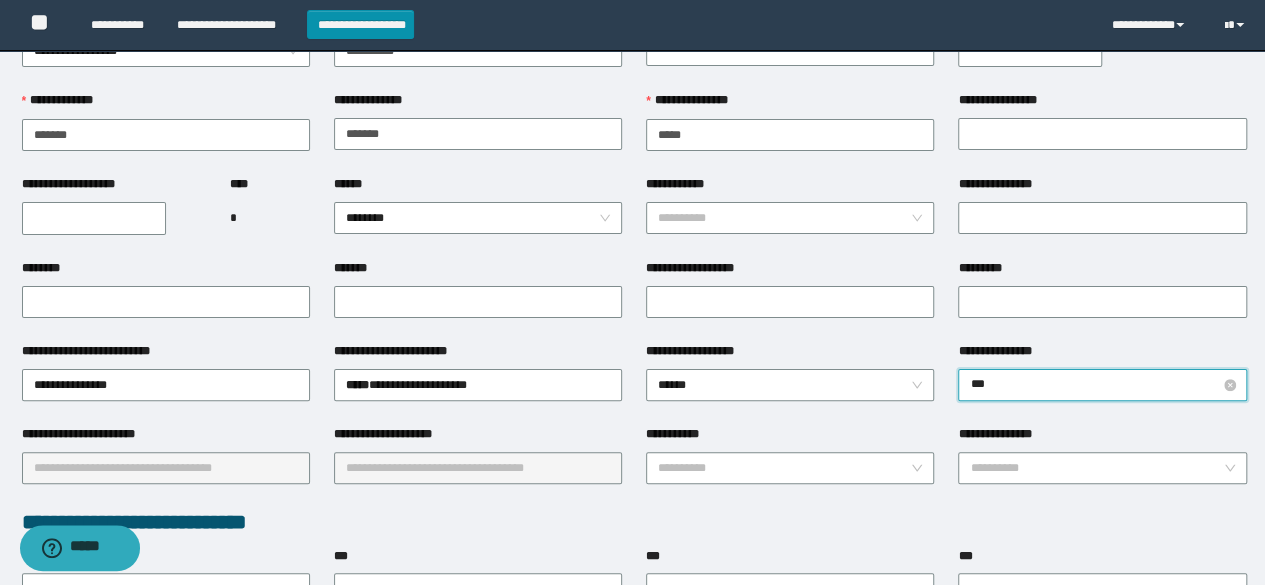 type on "****" 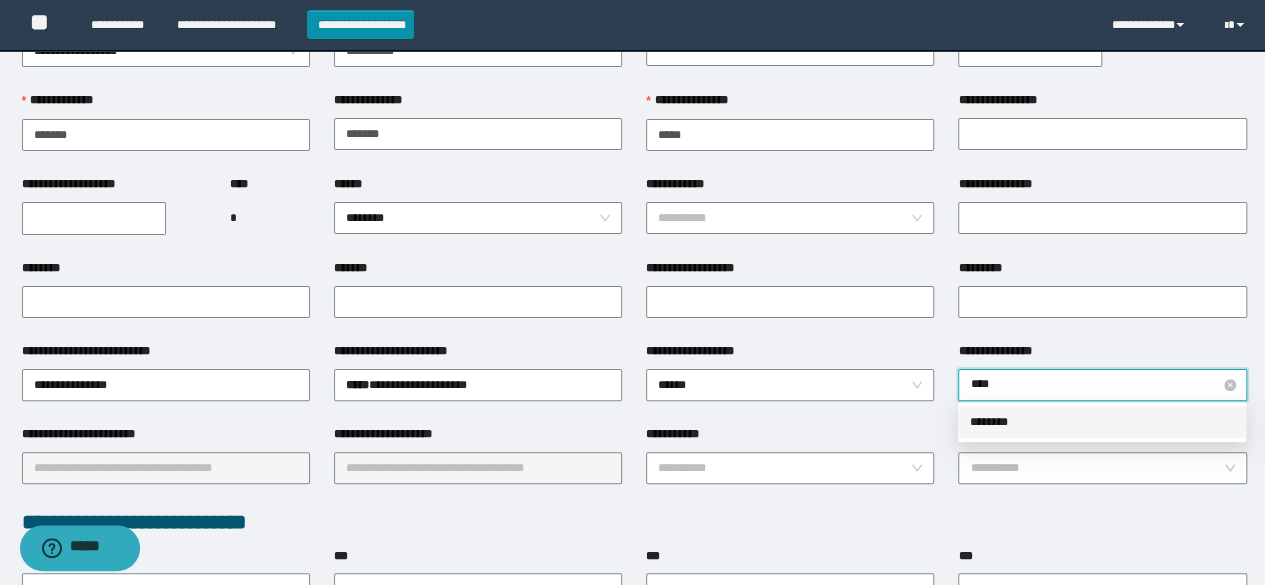 type 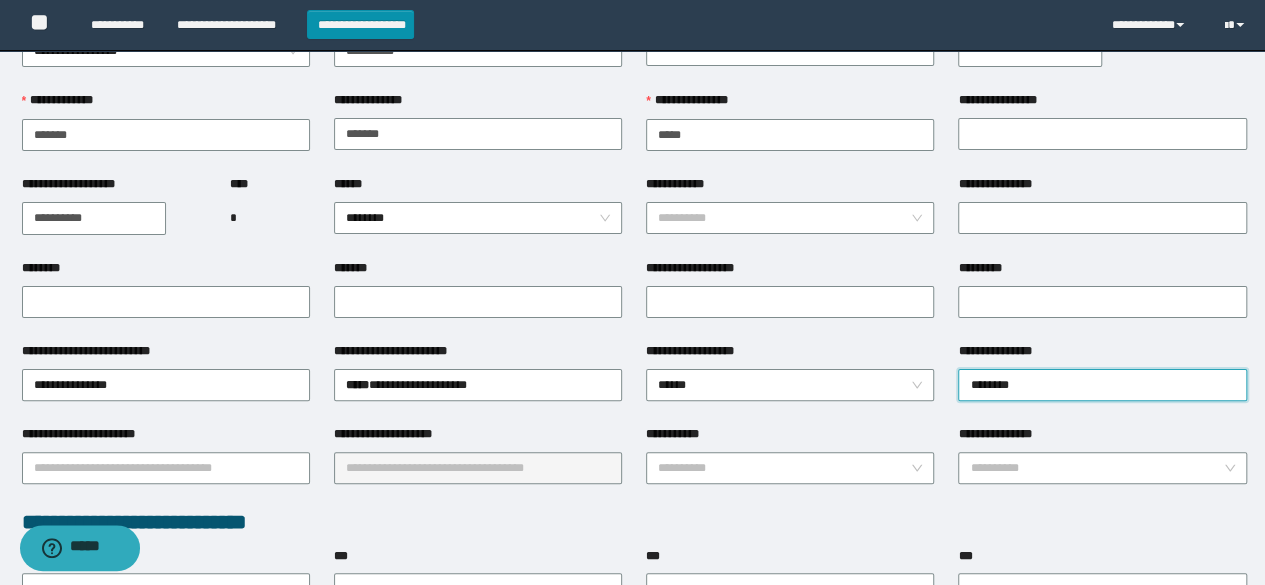 click on "**********" at bounding box center (94, 218) 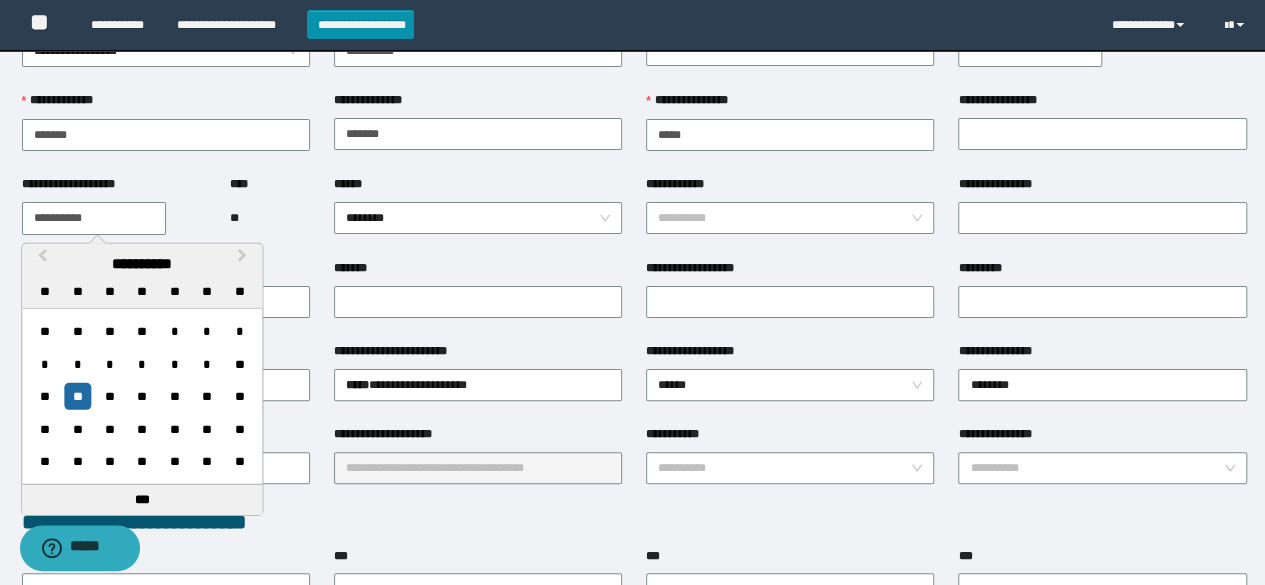 type on "**********" 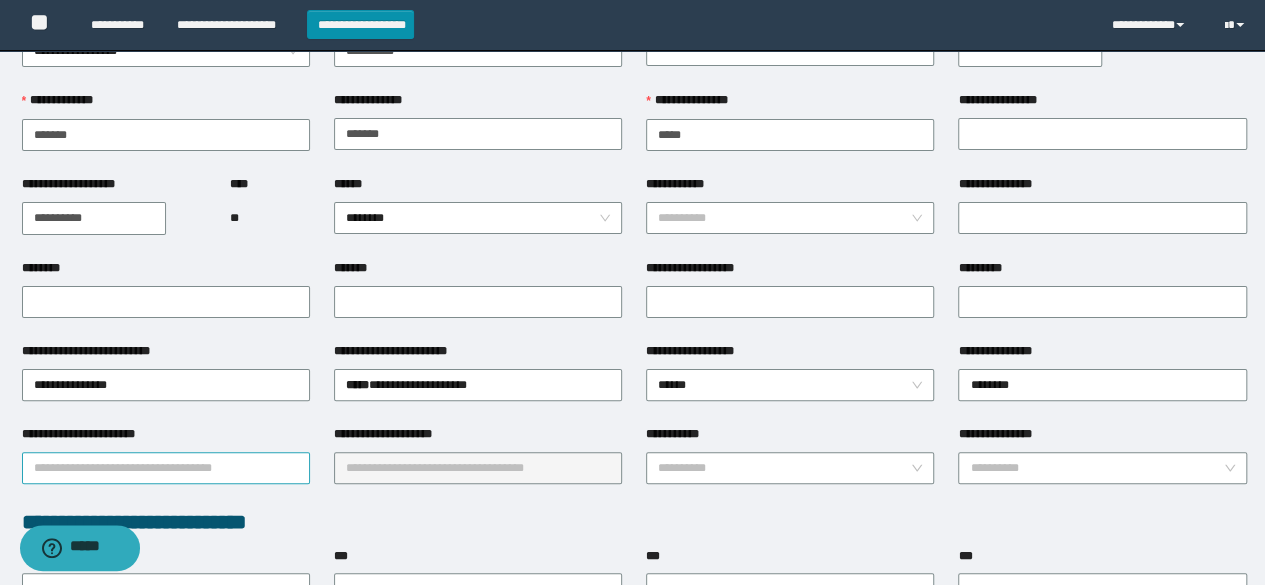 click on "**********" at bounding box center [166, 468] 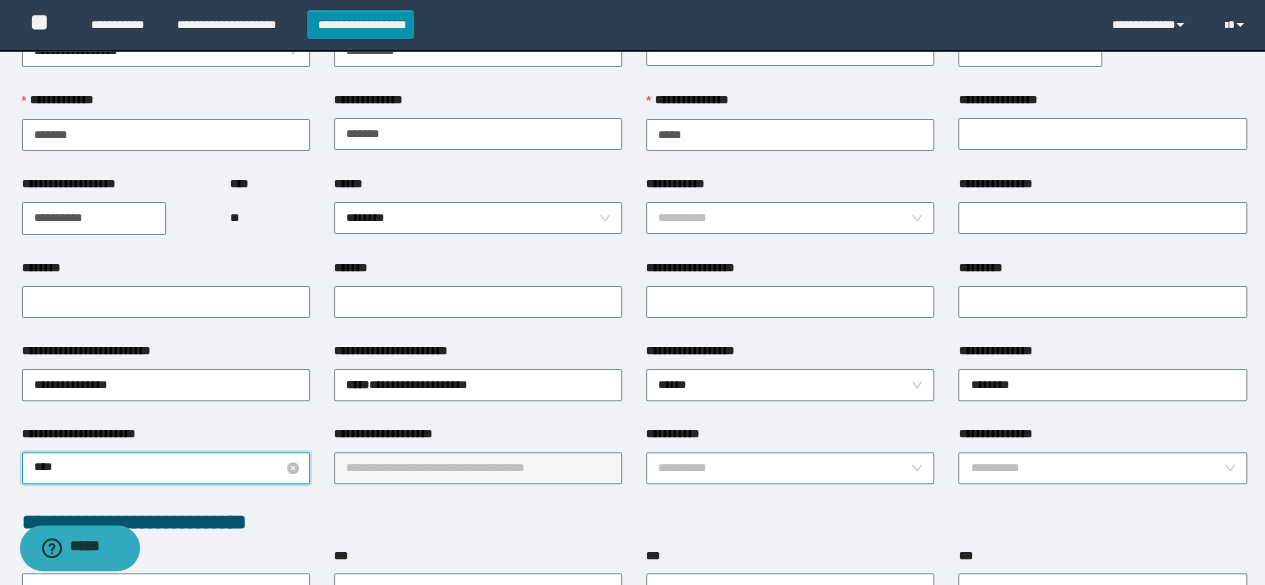 type on "*****" 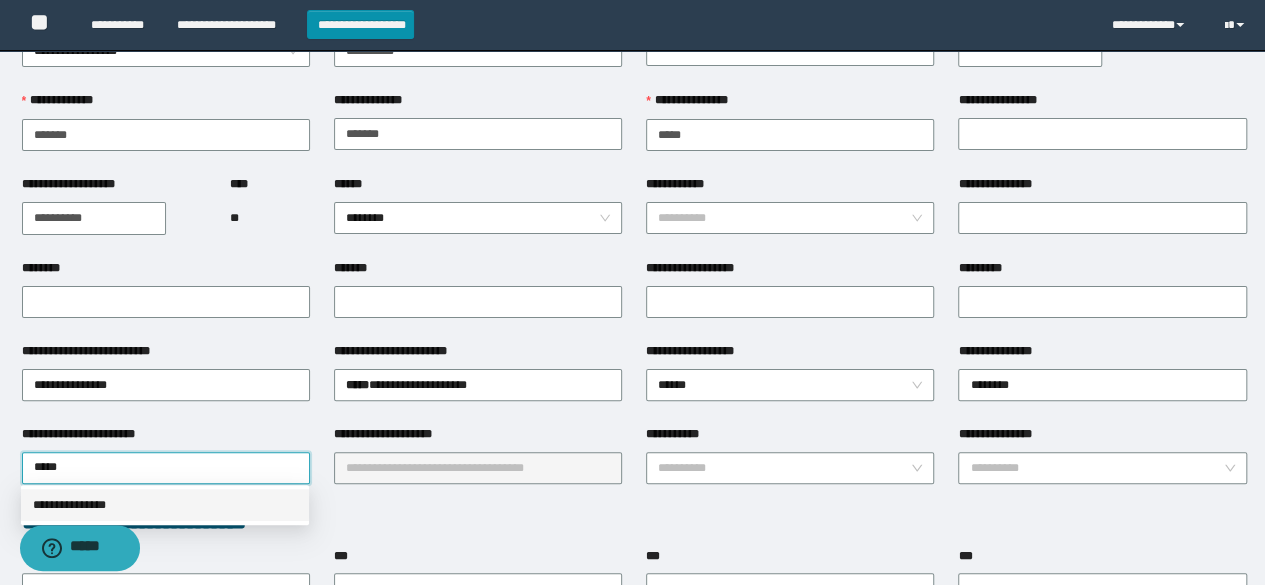 click on "**********" at bounding box center [165, 505] 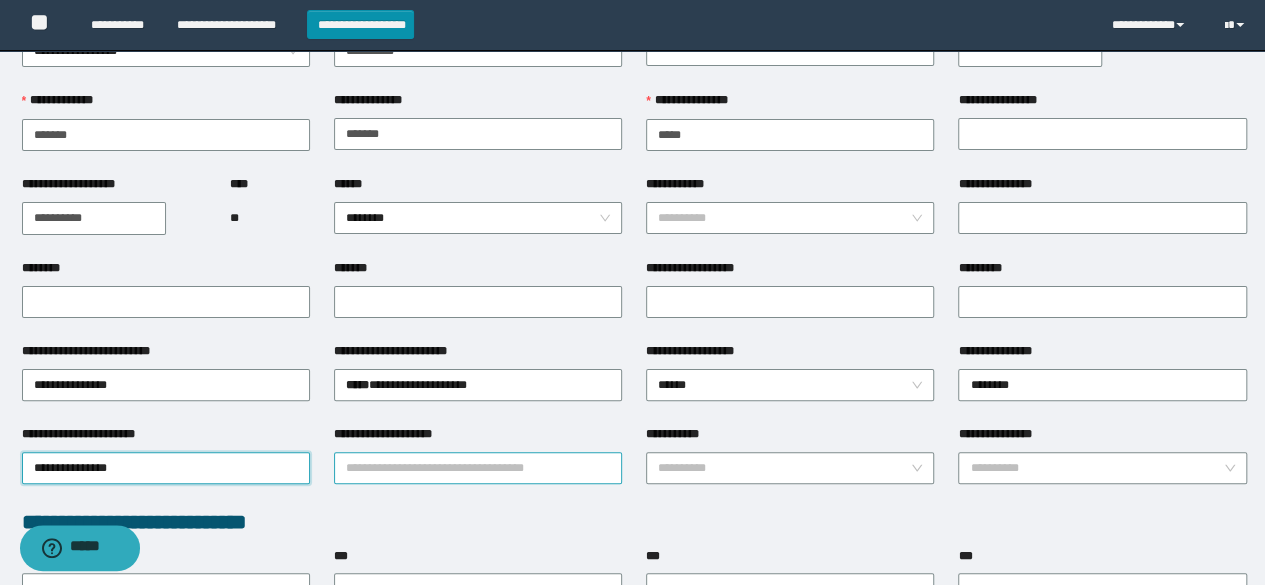 click on "**********" at bounding box center (478, 468) 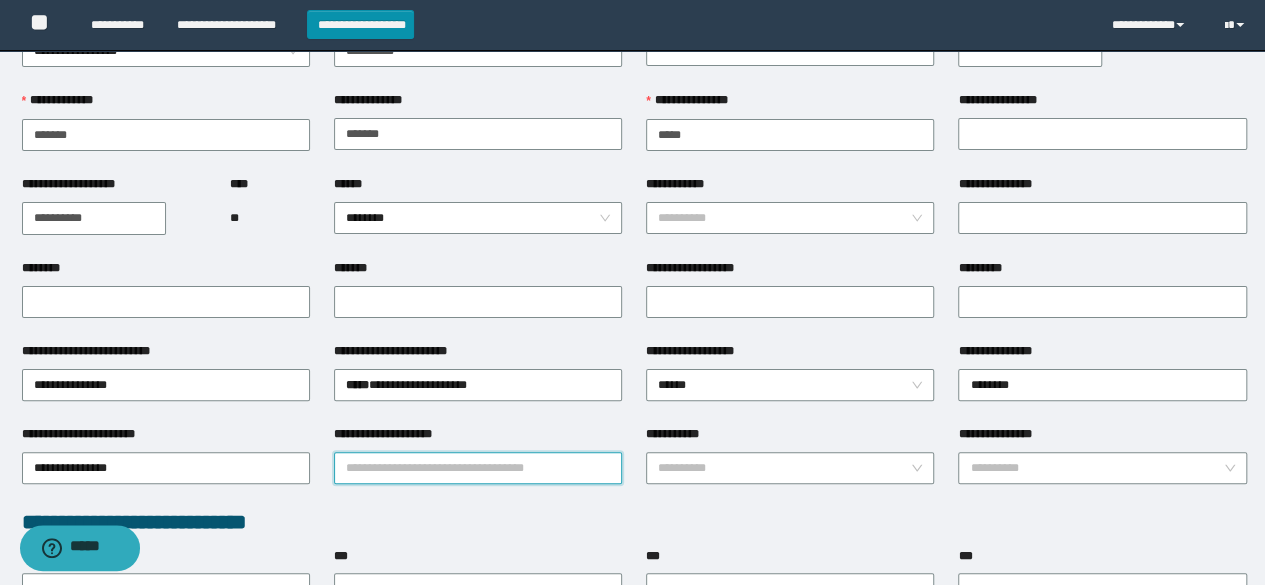 type on "*" 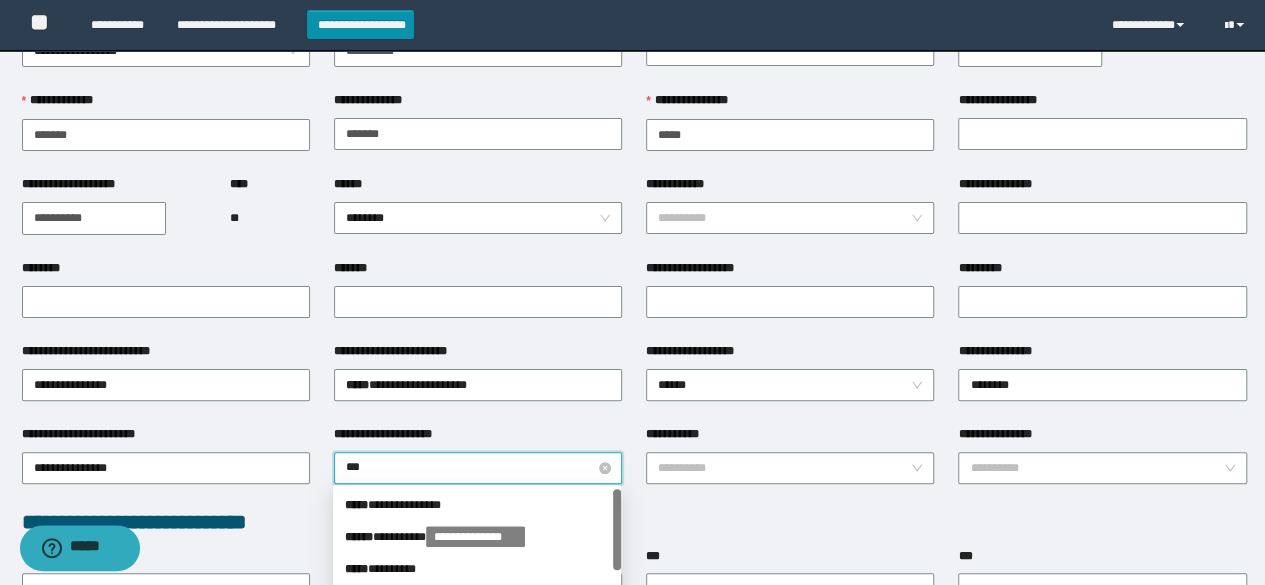 type on "****" 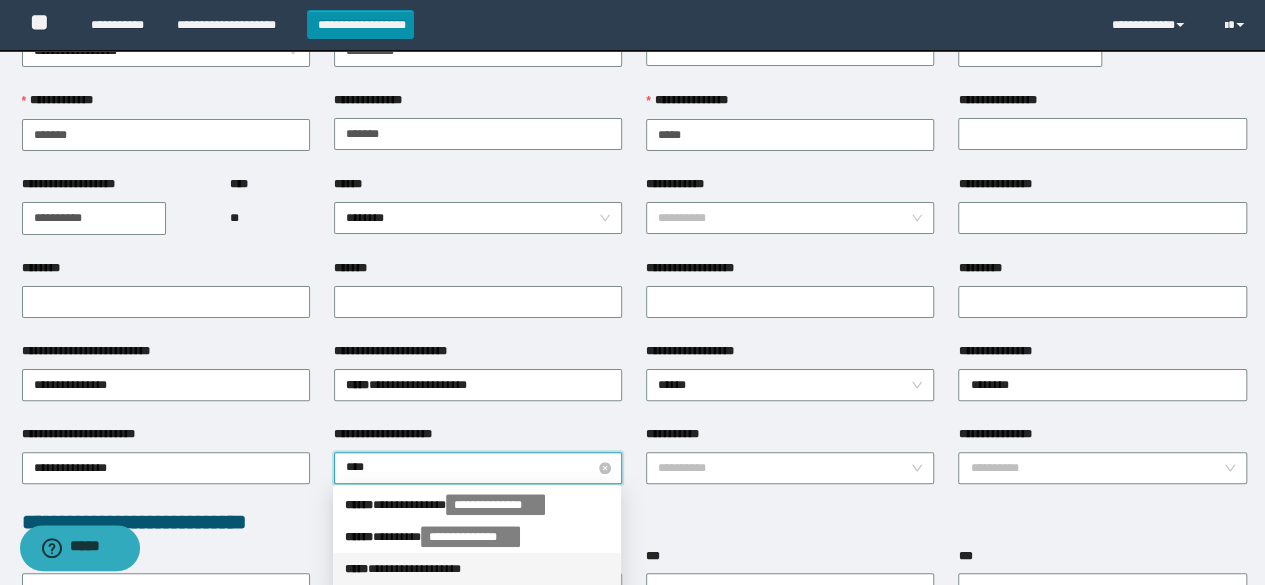 type 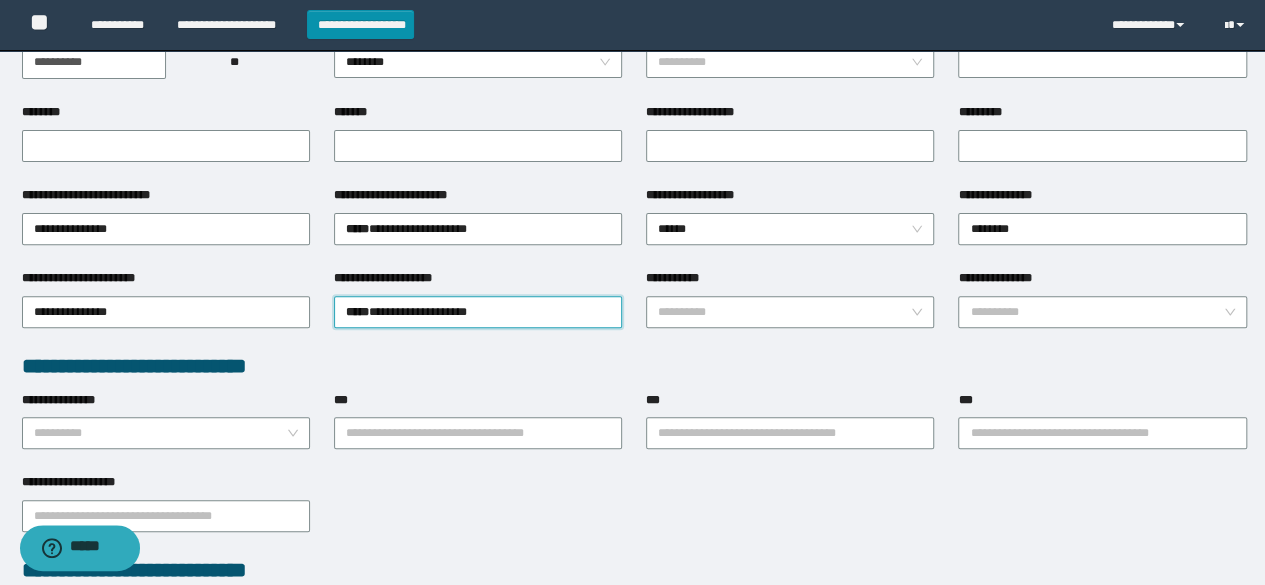 scroll, scrollTop: 400, scrollLeft: 0, axis: vertical 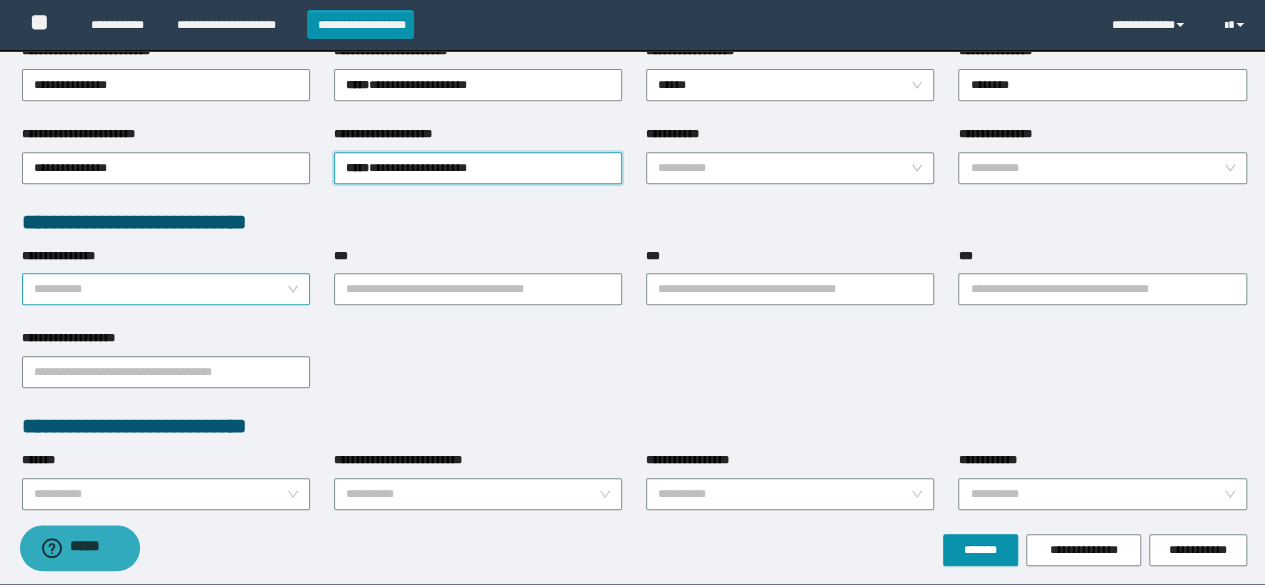 click on "**********" at bounding box center [160, 289] 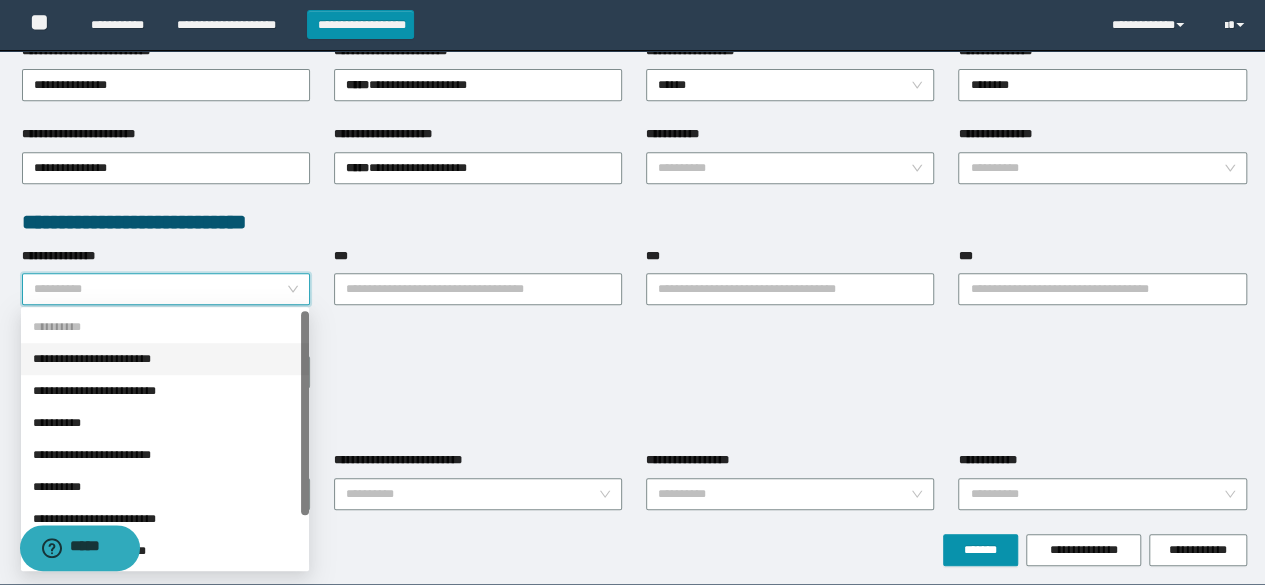 click on "**********" at bounding box center [165, 359] 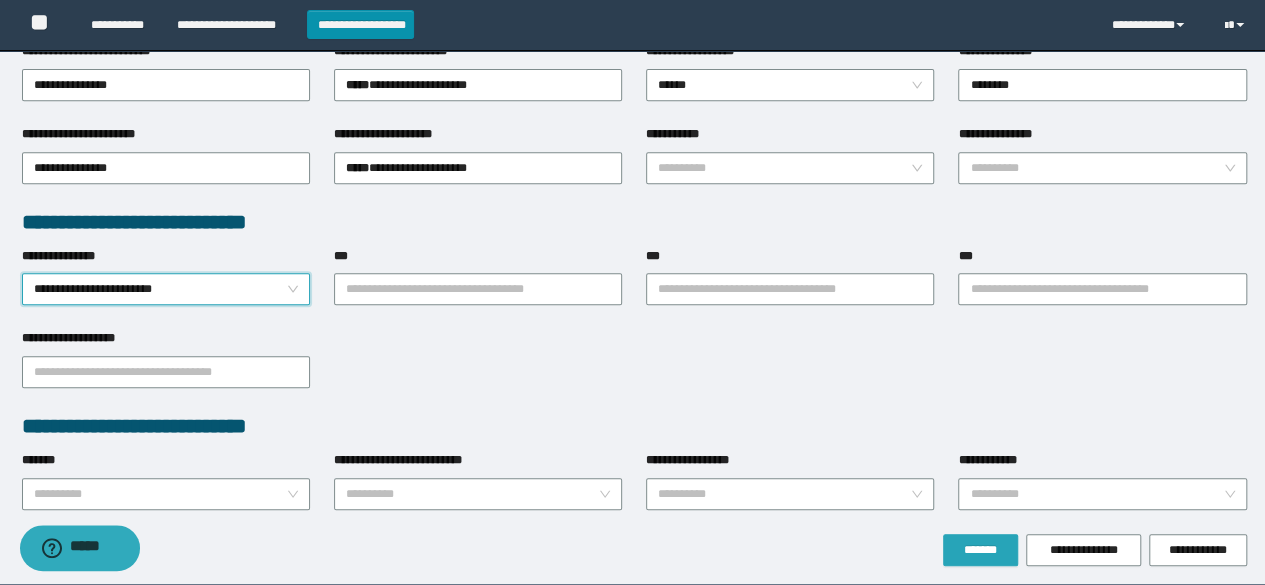 click on "*******" at bounding box center [980, 550] 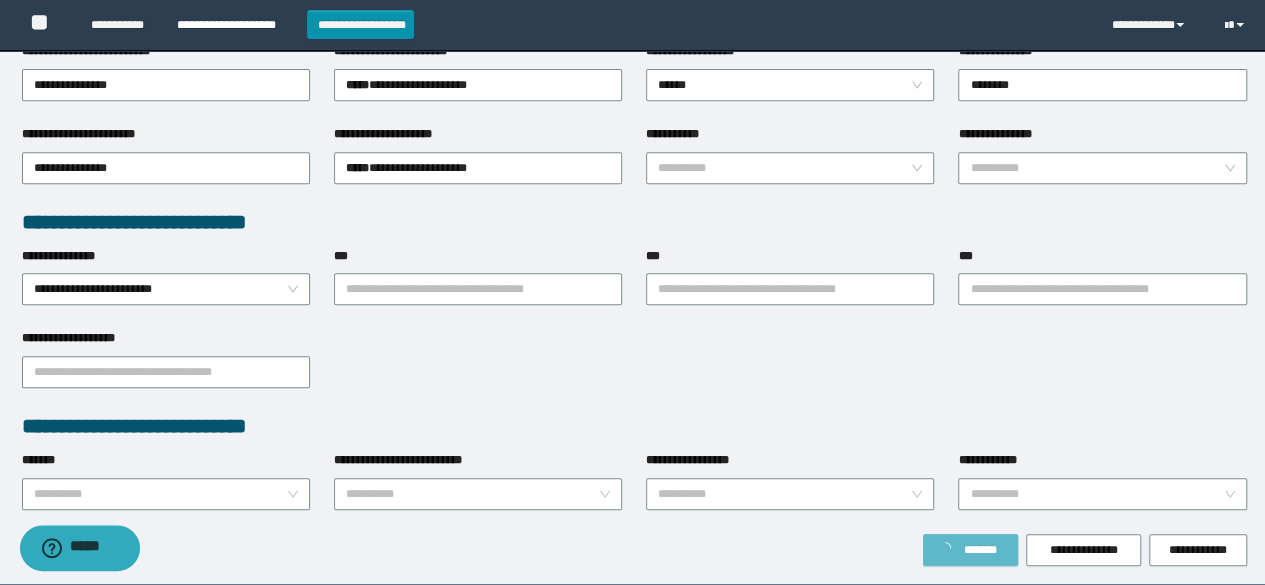 type on "******" 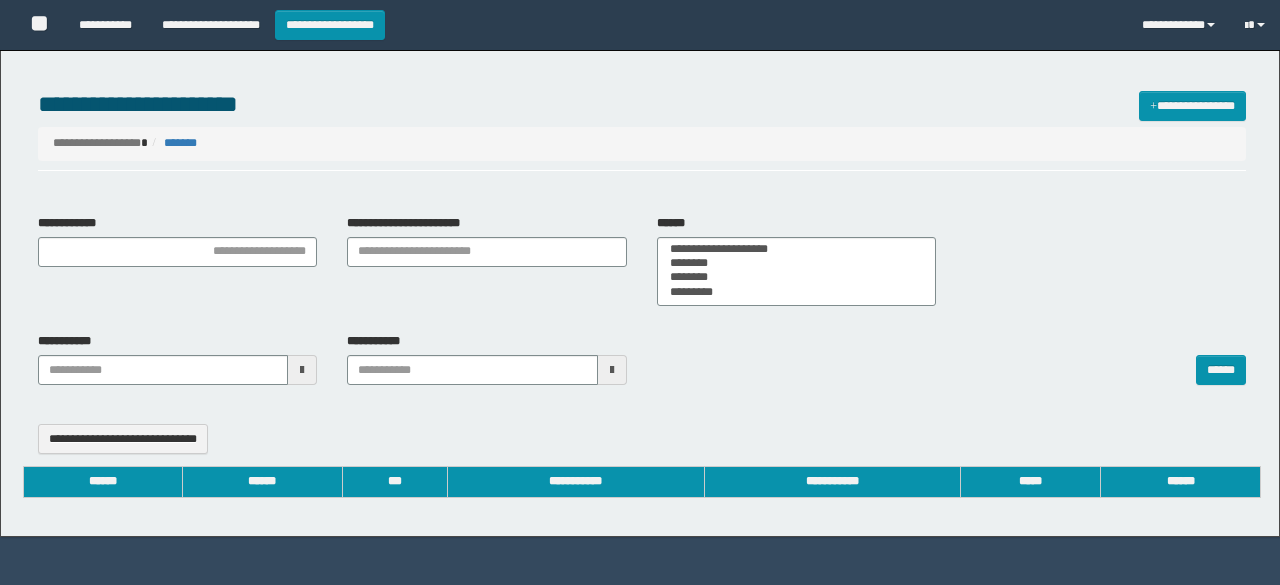 select 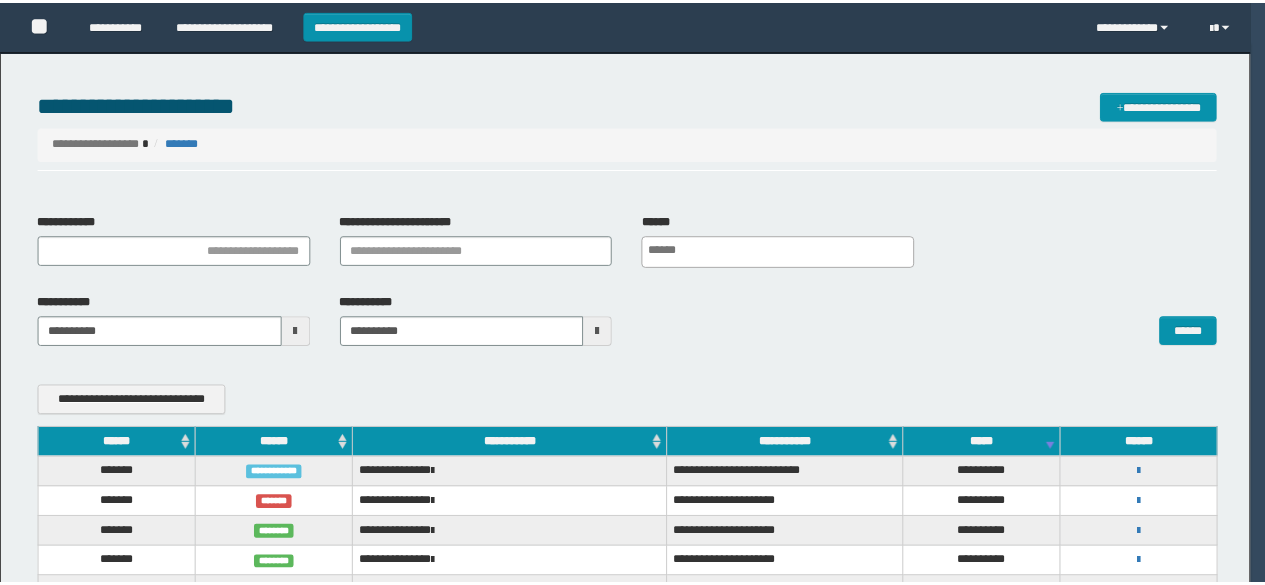 scroll, scrollTop: 0, scrollLeft: 0, axis: both 